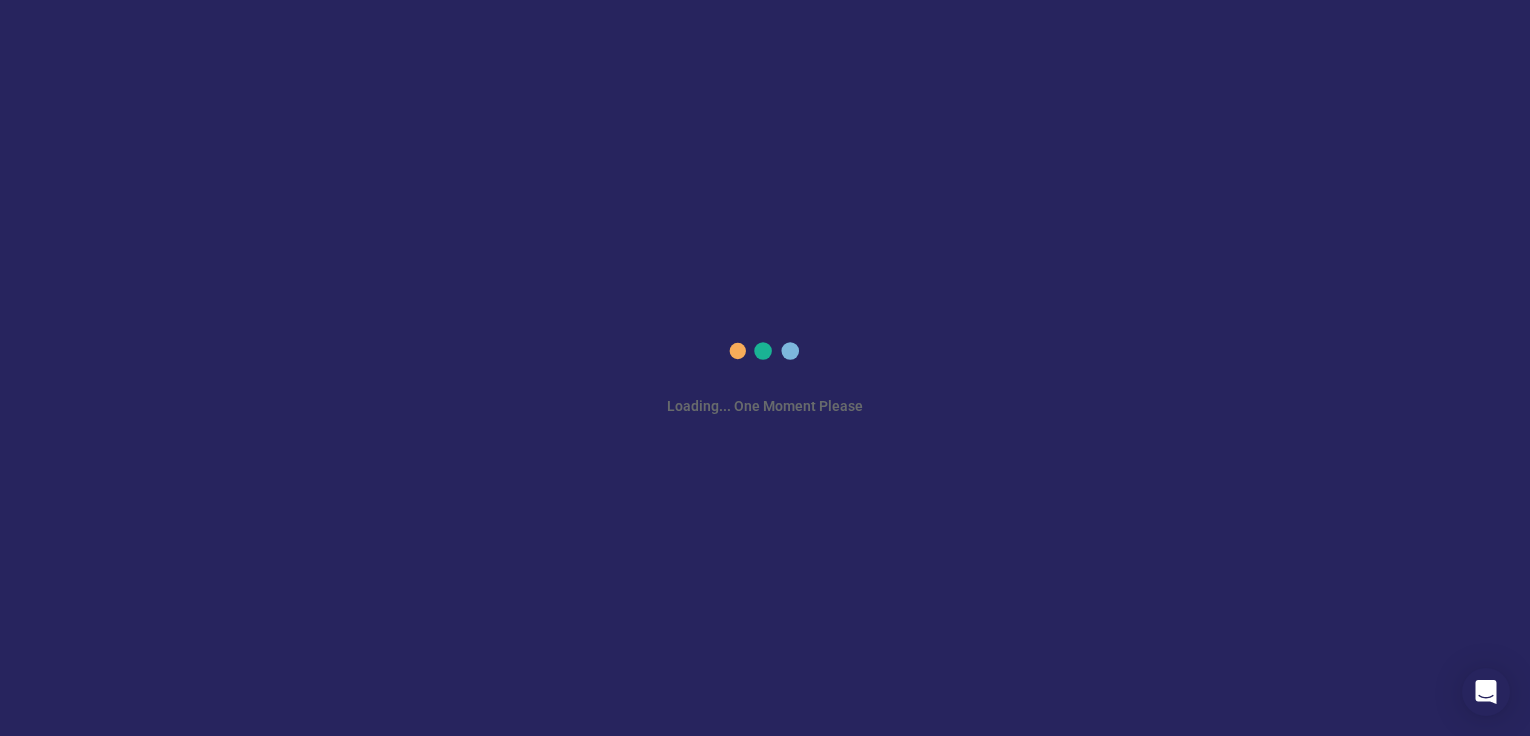 scroll, scrollTop: 0, scrollLeft: 0, axis: both 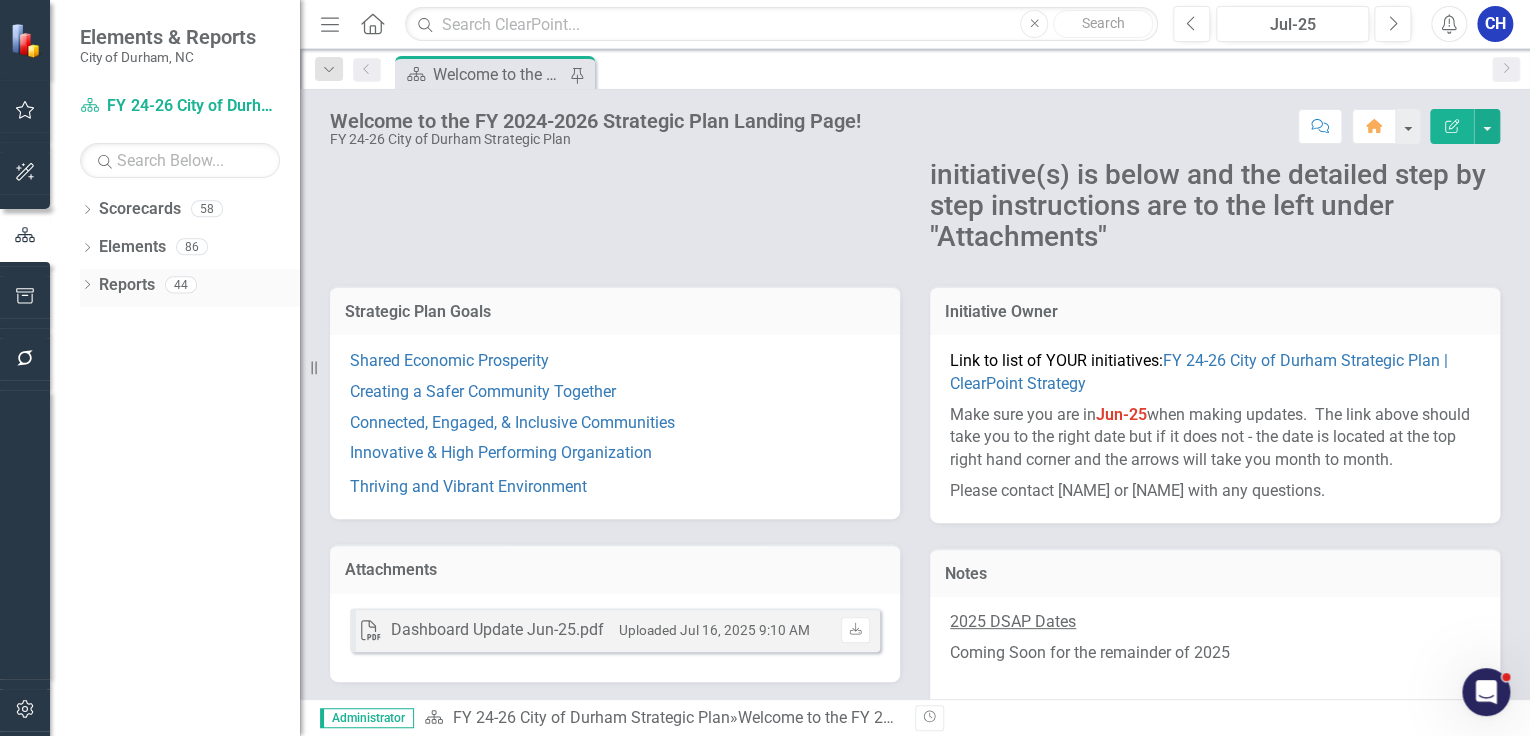 click on "Dropdown Reports 44" at bounding box center [190, 288] 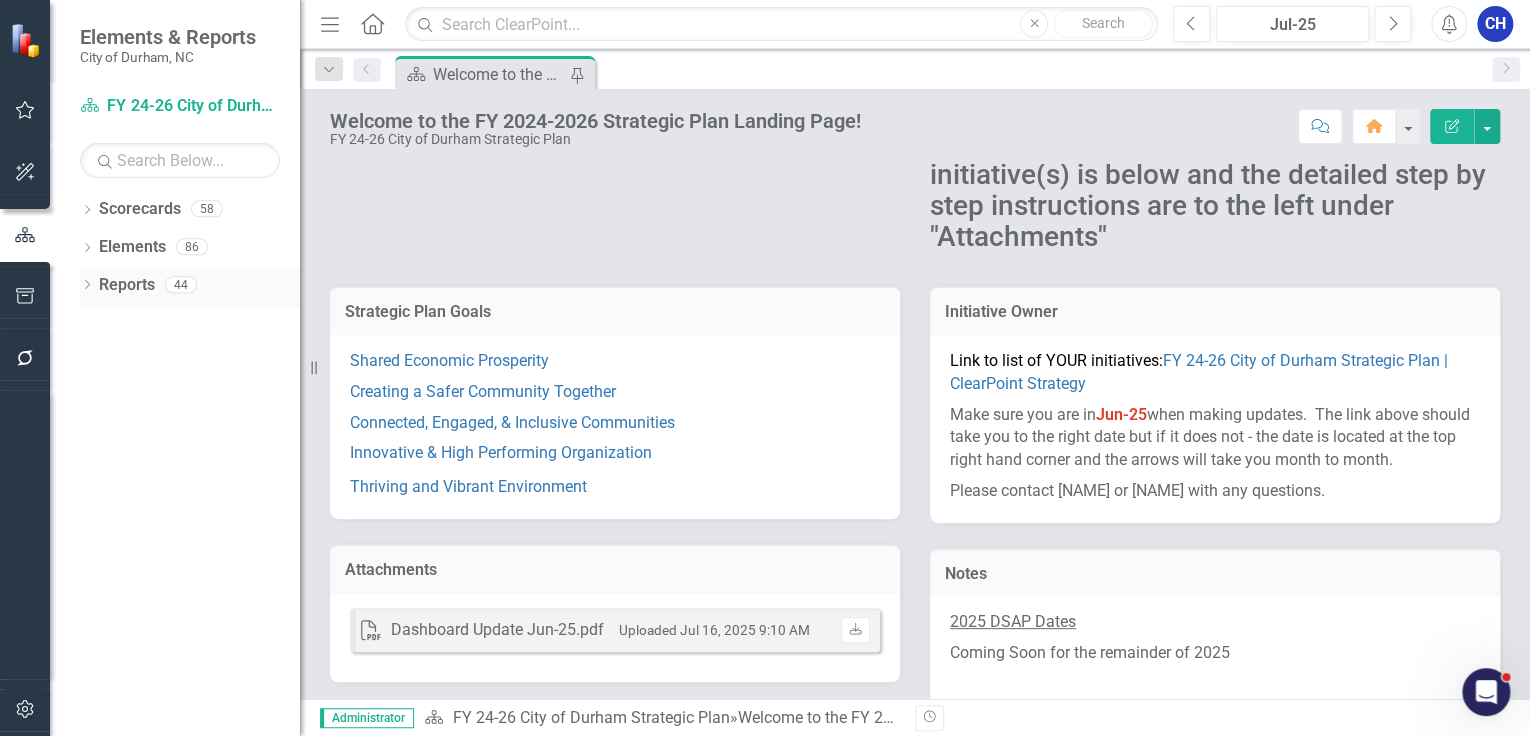 click on "Dropdown" 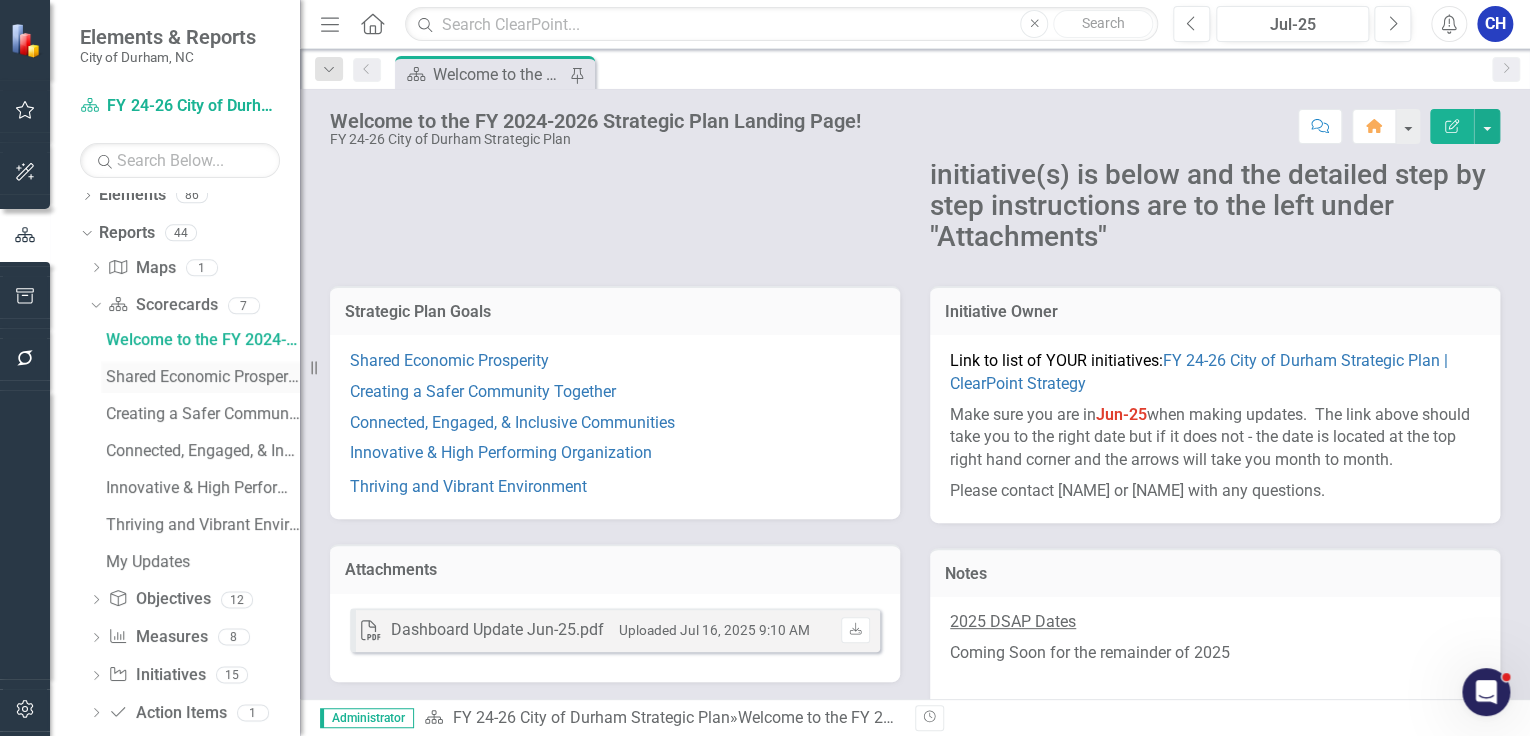 scroll, scrollTop: 80, scrollLeft: 0, axis: vertical 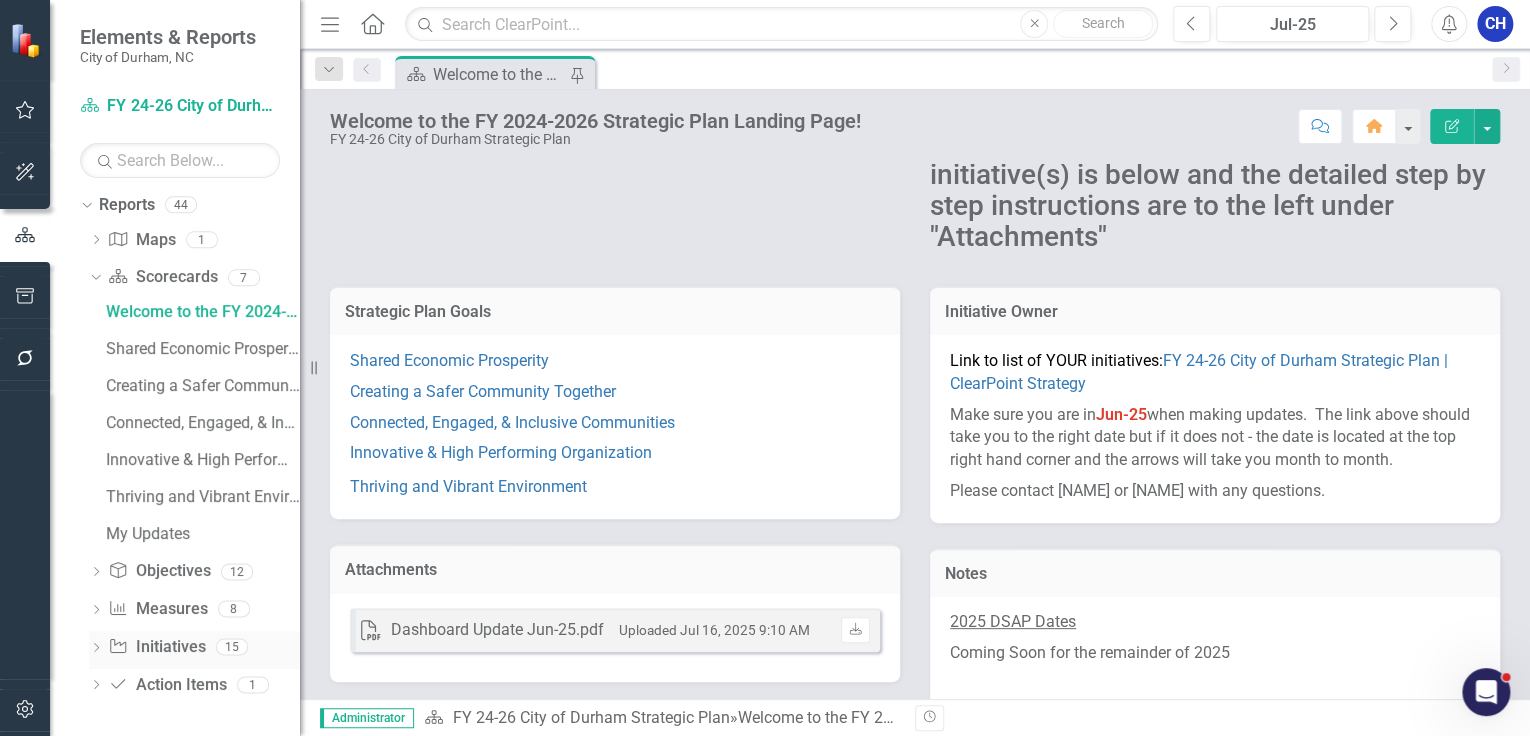 click on "Dropdown" 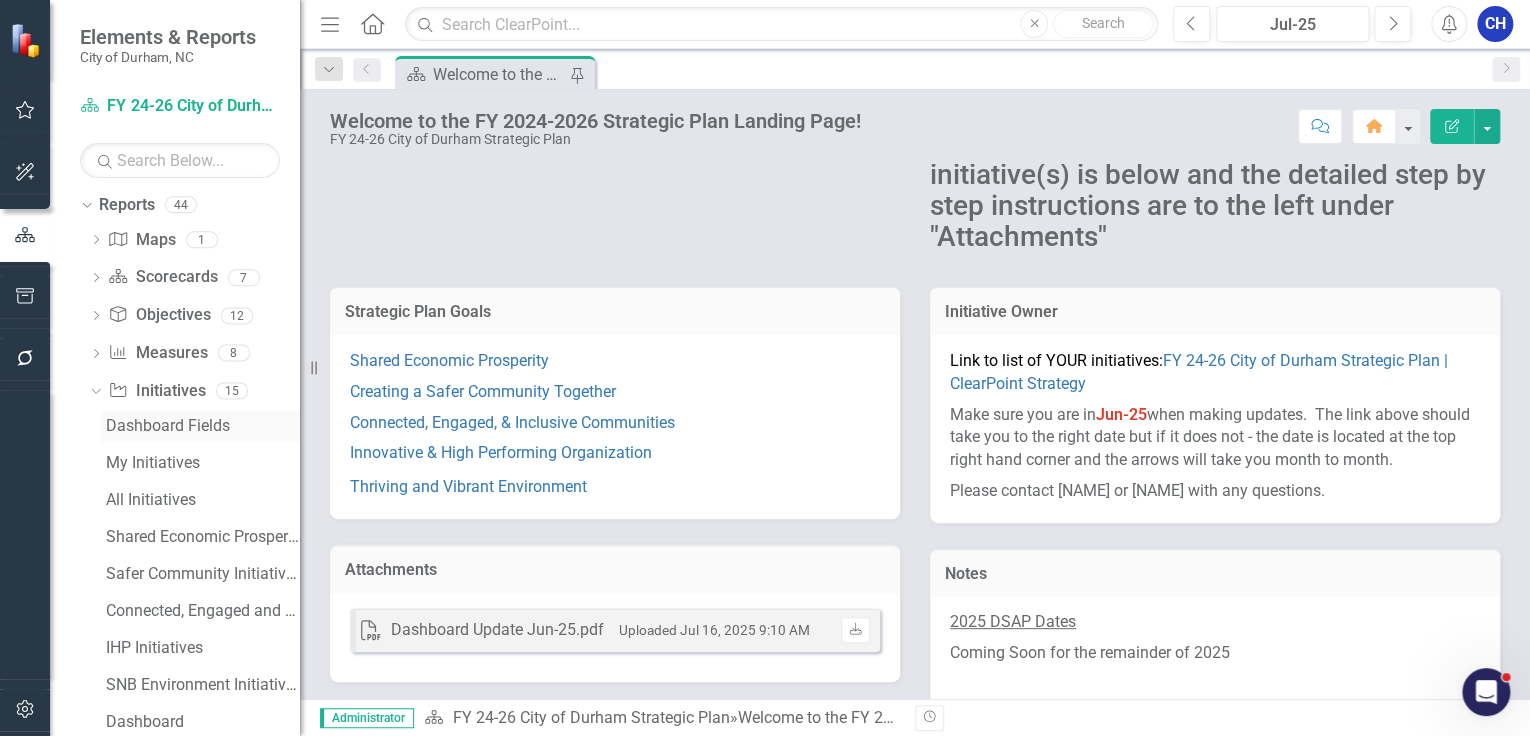 click on "Dashboard Fields" at bounding box center (203, 426) 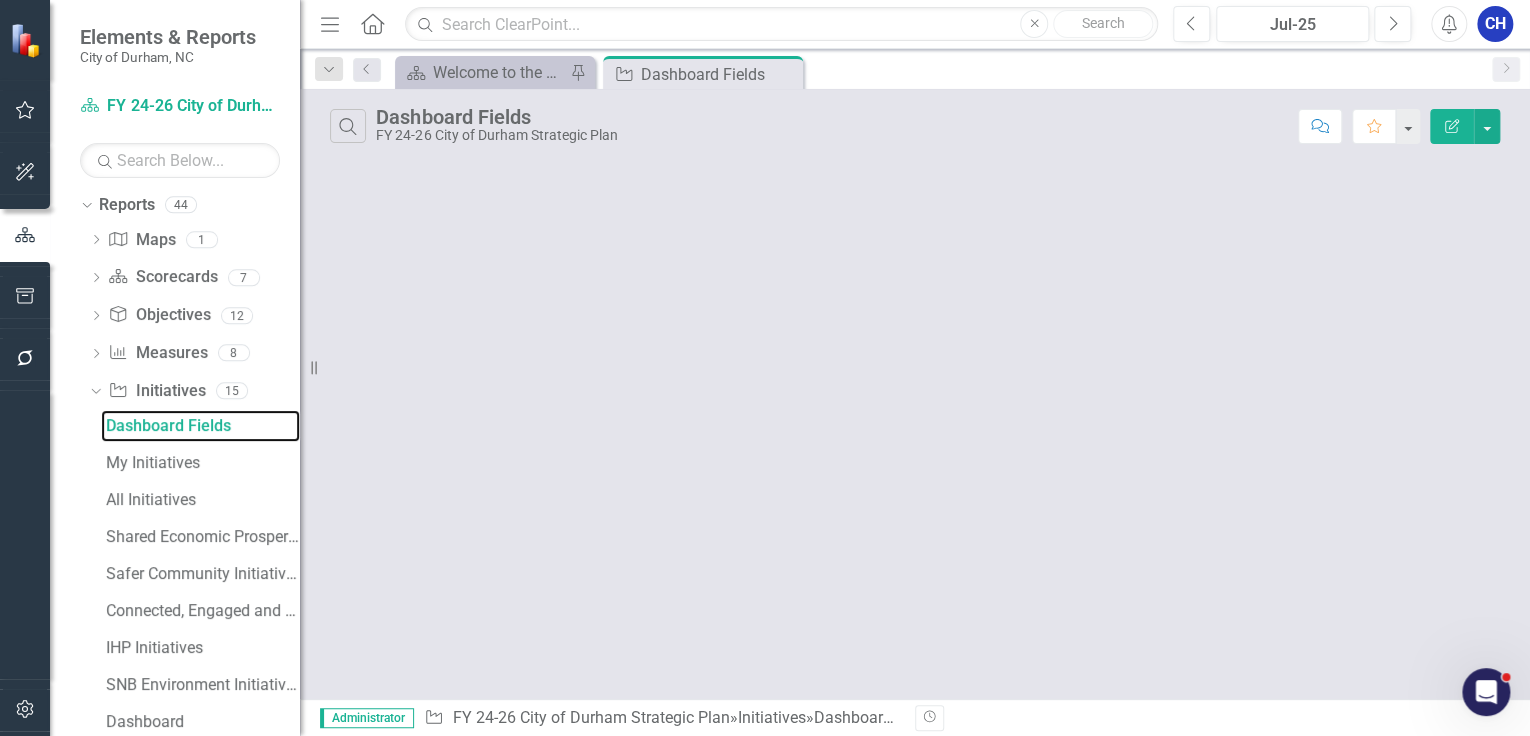 scroll, scrollTop: 0, scrollLeft: 0, axis: both 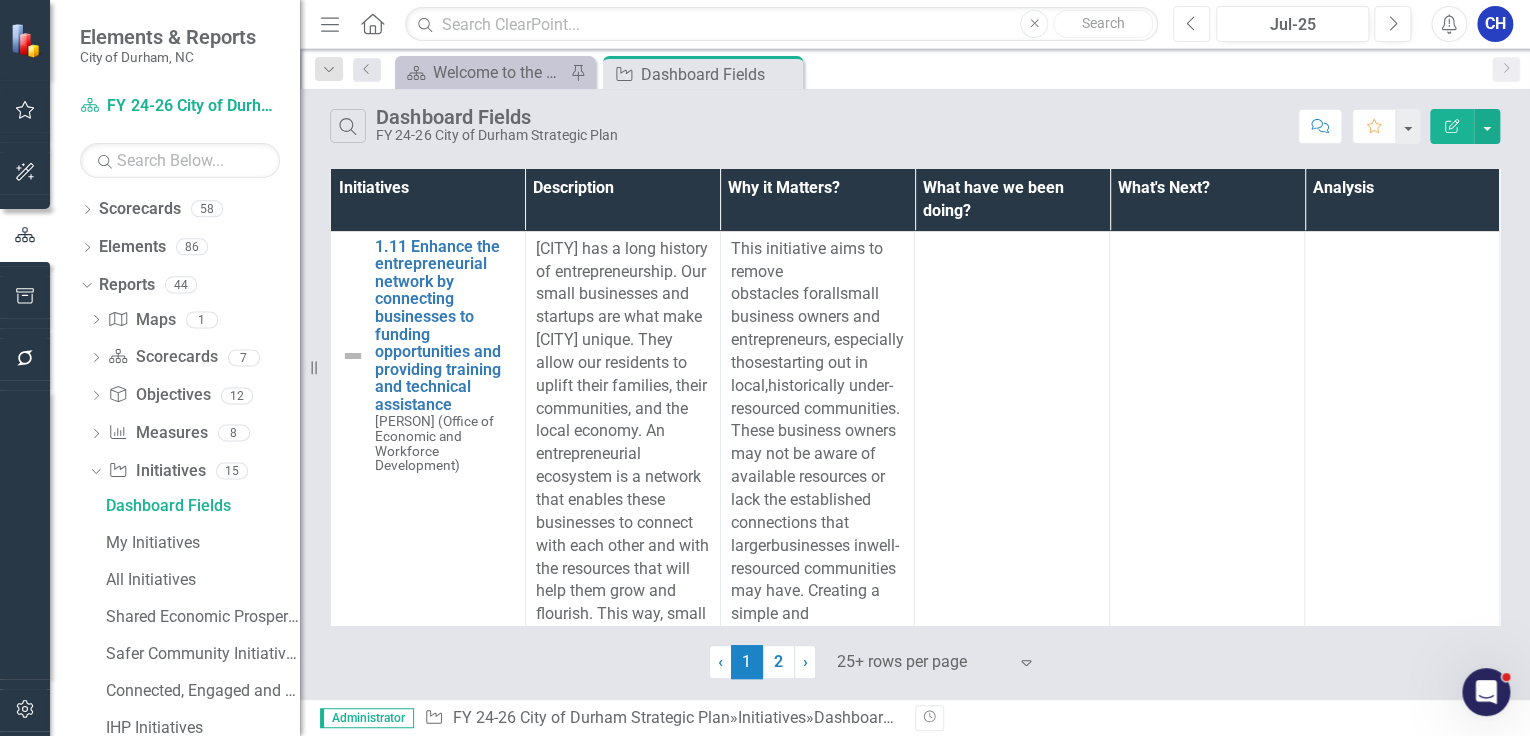 click on "Previous" at bounding box center (1191, 24) 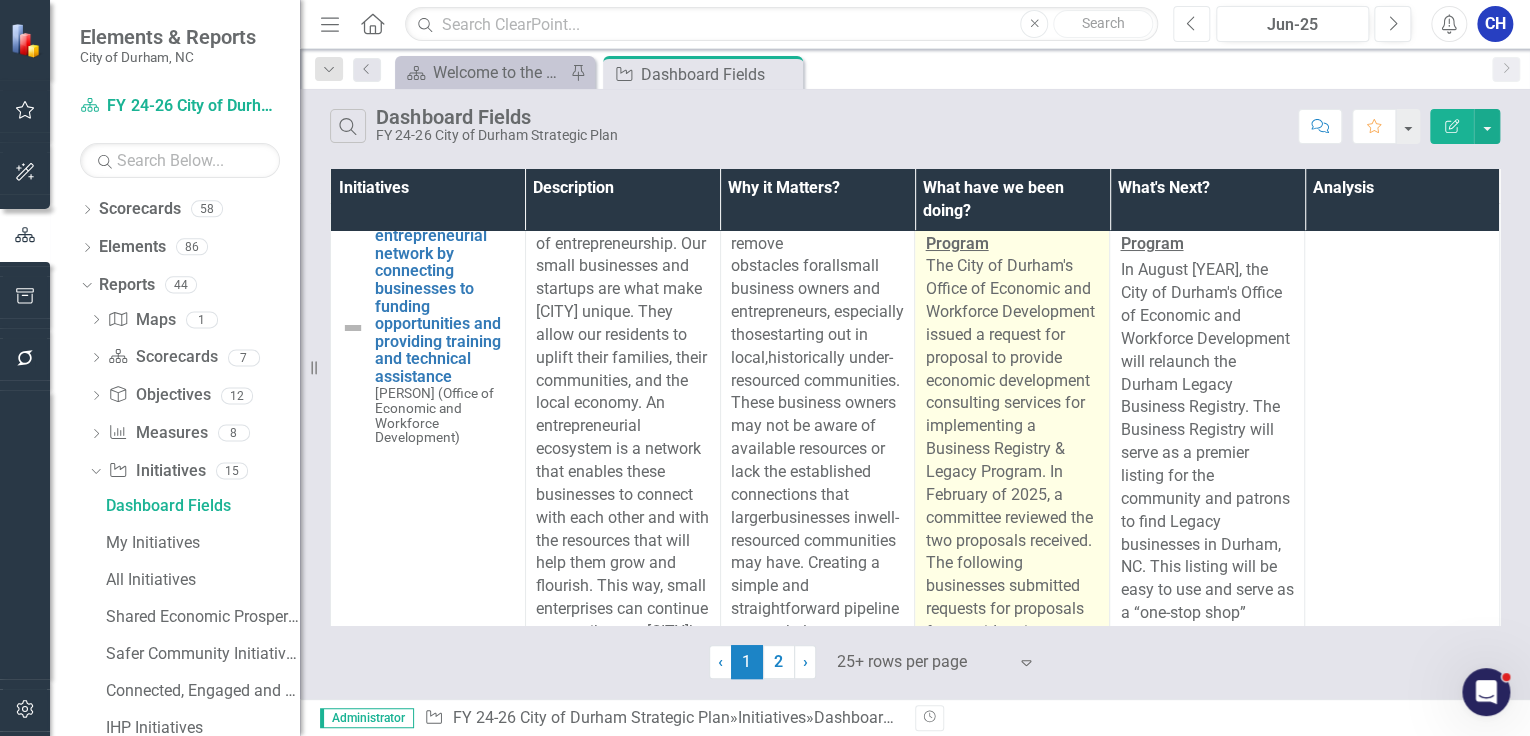 scroll, scrollTop: 0, scrollLeft: 0, axis: both 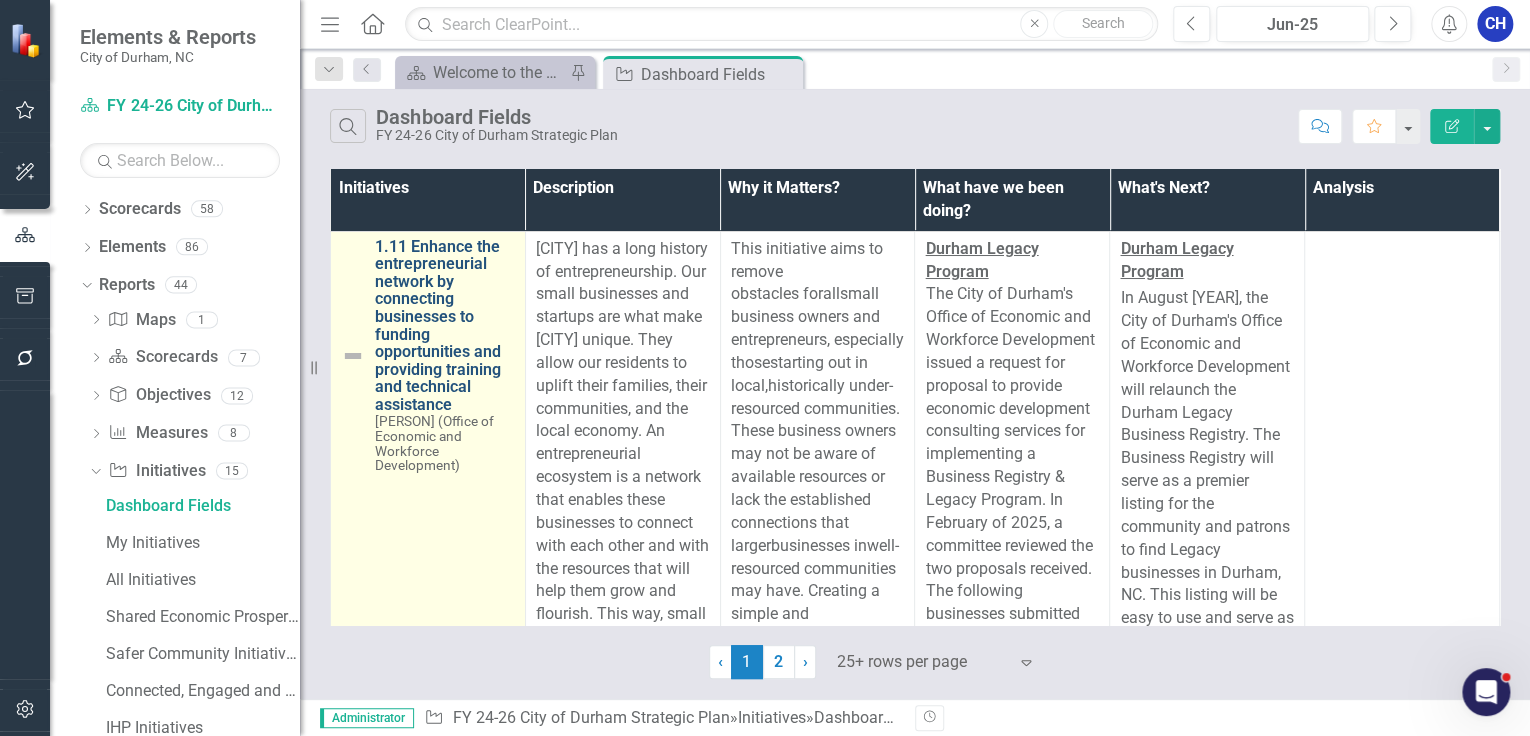 click on "1.11 Enhance the entrepreneurial network by connecting businesses to funding opportunities and providing training and technical assistance" at bounding box center (445, 326) 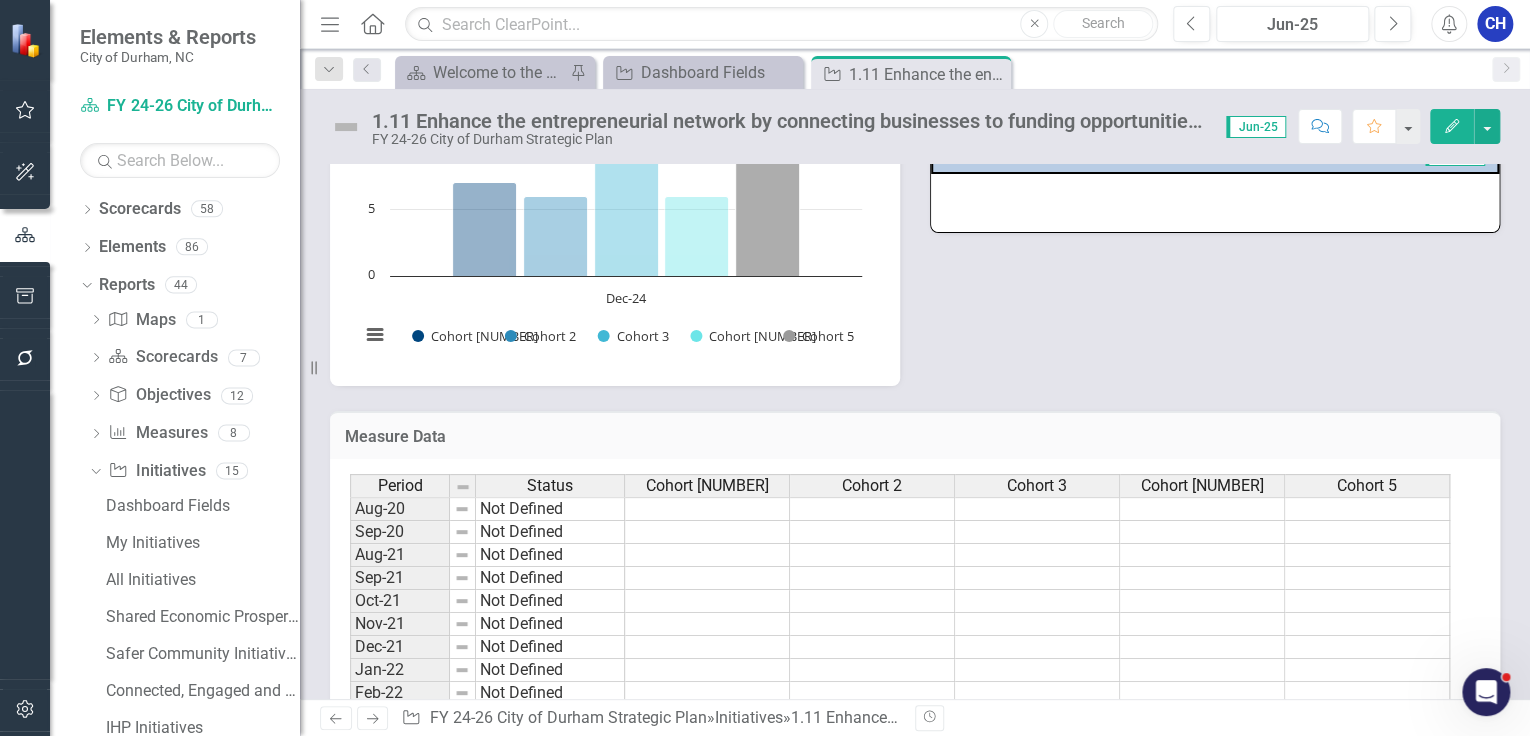 scroll, scrollTop: 2263, scrollLeft: 0, axis: vertical 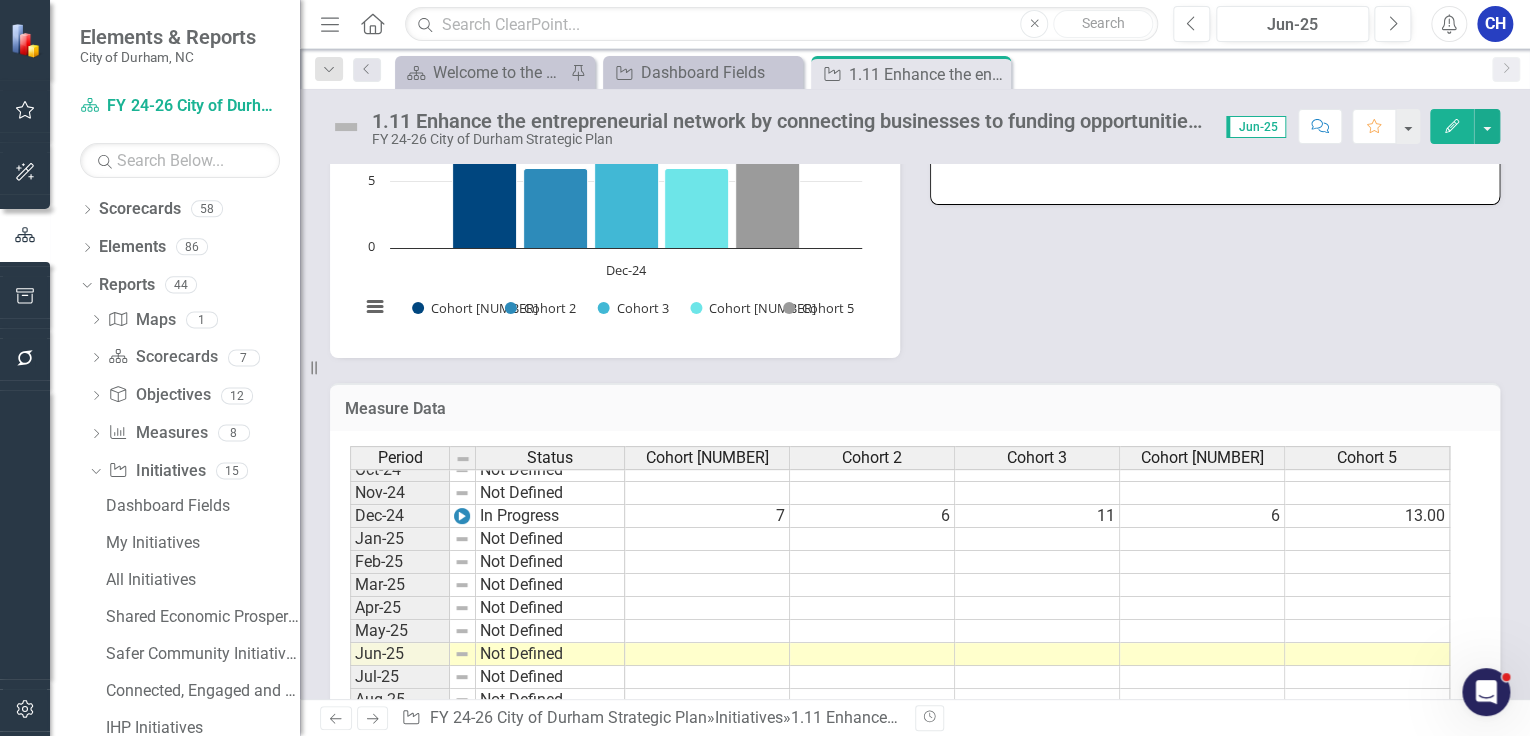 click on "Microbusiness Graduation Chart Bar chart with 5 data series. Microbusiness Graduation (Chart Type: Column)
Plot Bands
[MONTH]-[YEAR]
Cohort 1 : 7	Cohort 2: 6	Cohort 3: 11	Cohort 4: 6	Cohort 5: 13.00 The chart has 1 X axis displaying categories.  The chart has 1 Y axis displaying values. Data ranges from 6 to 13. Created with Highcharts 11.4.8 Chart context menu Cohort 1 Cohort 2 Cohort 3 Cohort 4 Cohort 5 [MONTH]-[YEAR] 0 5 10 15 Cohort 5 ​ [MONTH]-[YEAR]: 13.00 ​ End of interactive chart. Dashboard Chart Nickname Microbusiness Graduation Analysis [MONTH]-[YEAR]" at bounding box center [915, 153] 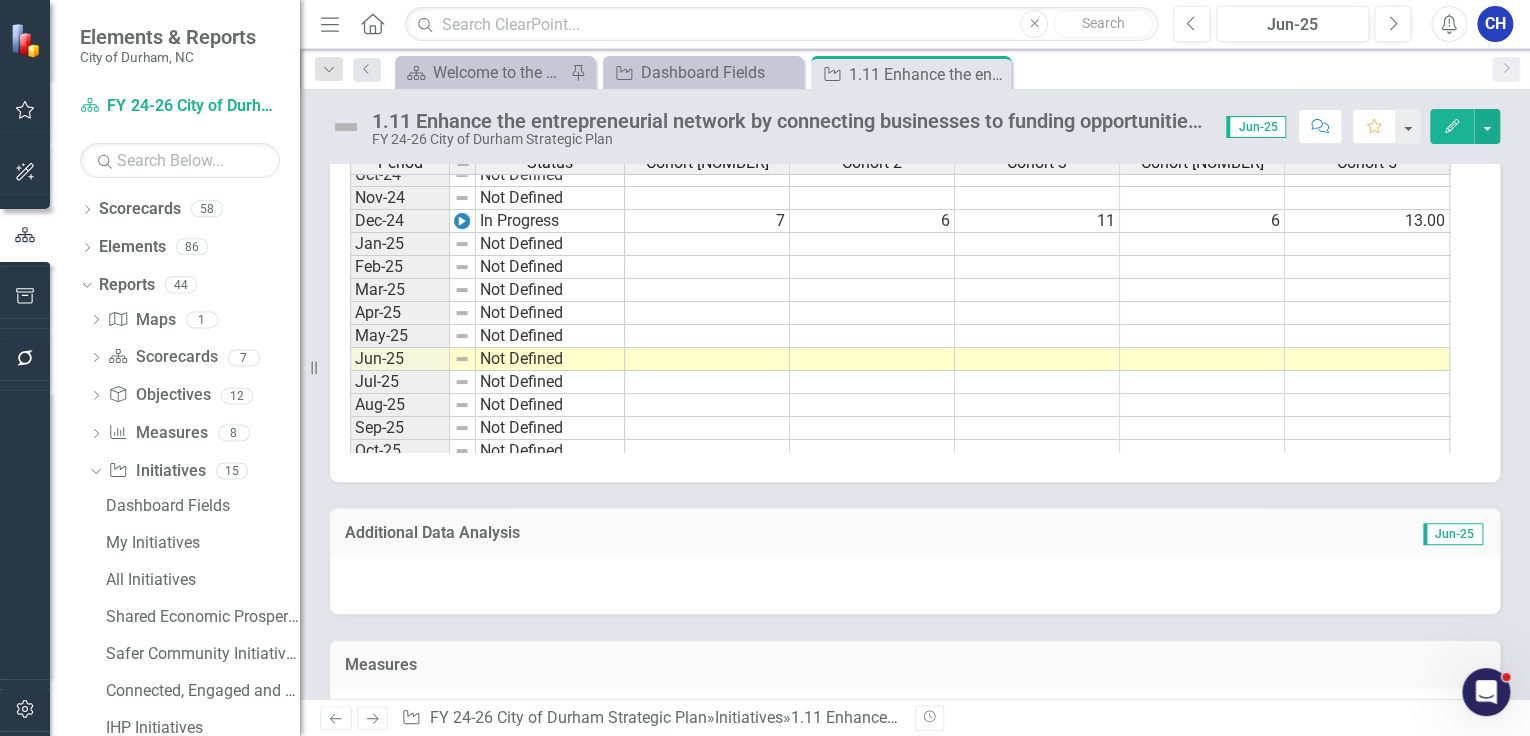 scroll, scrollTop: 2503, scrollLeft: 0, axis: vertical 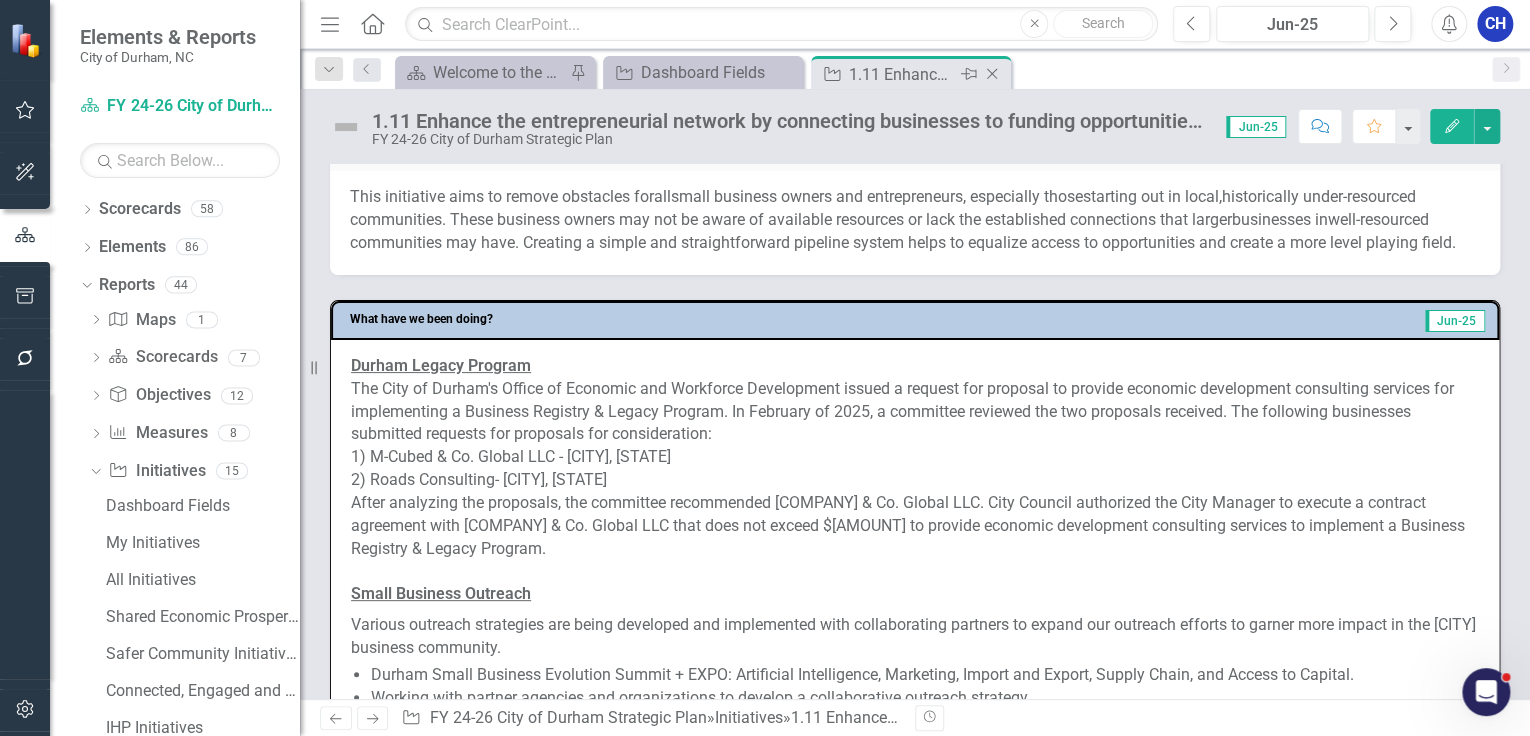 click on "Close" 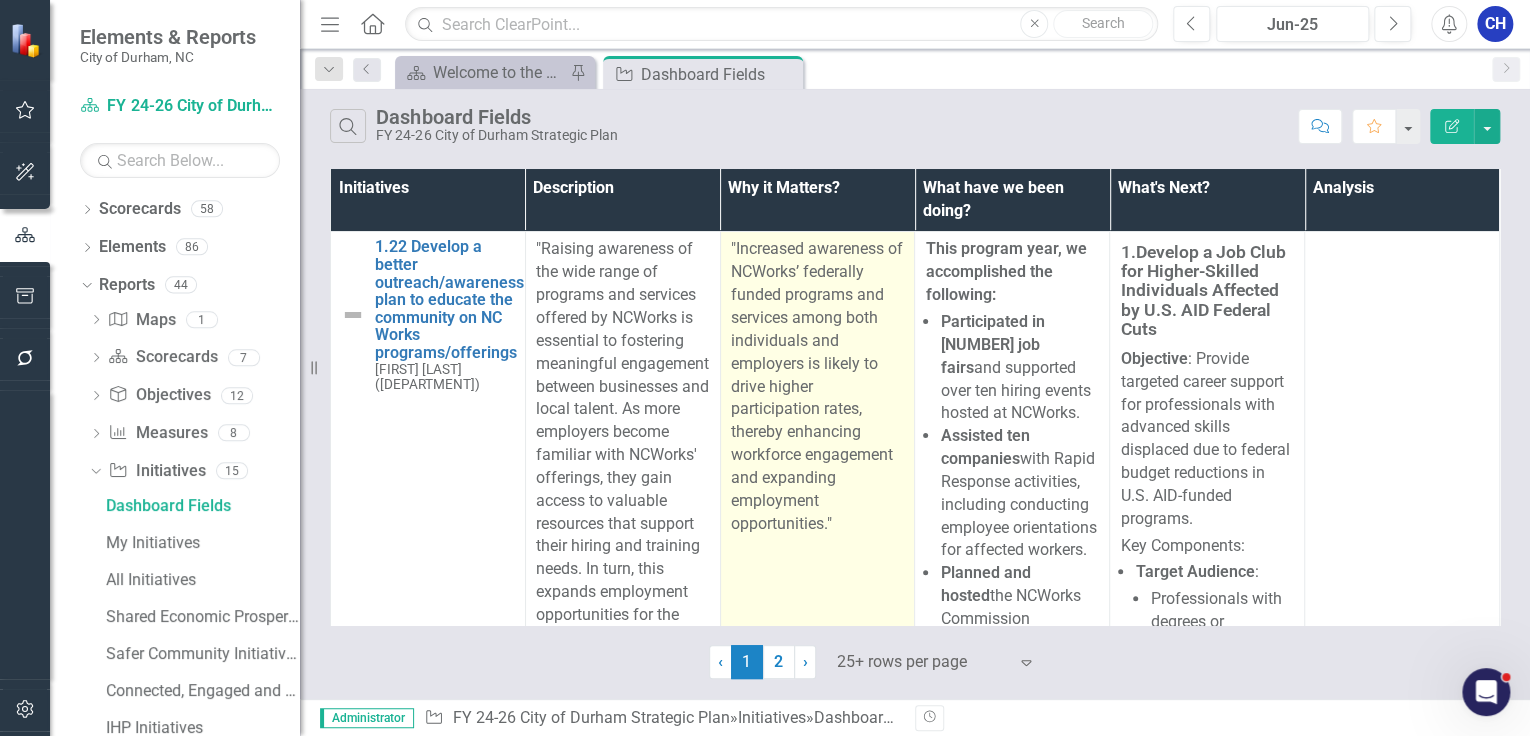 scroll, scrollTop: 3920, scrollLeft: 0, axis: vertical 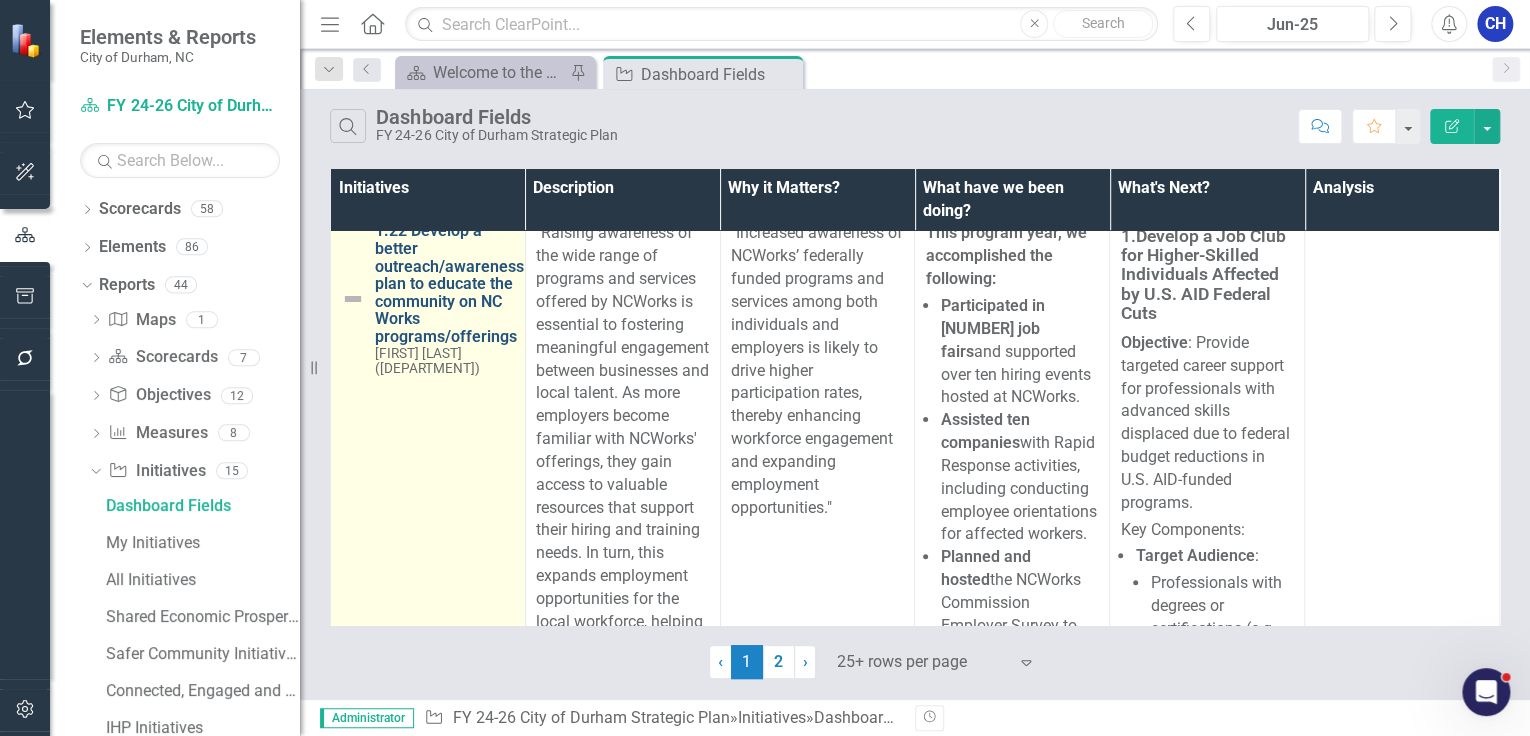 click on "1.22 Develop a better outreach/awareness plan to educate the community on NC Works programs/offerings" at bounding box center (449, 283) 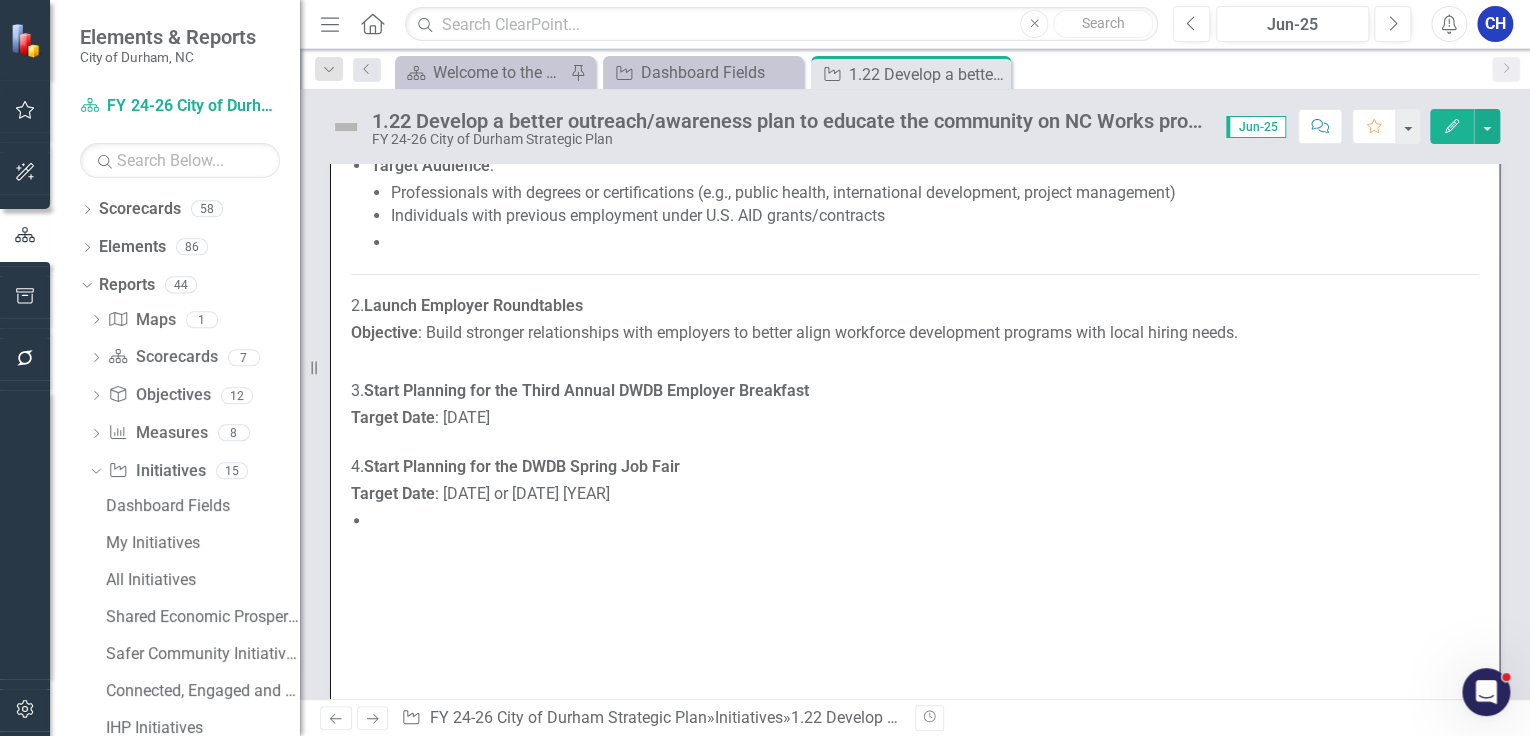 scroll, scrollTop: 1040, scrollLeft: 0, axis: vertical 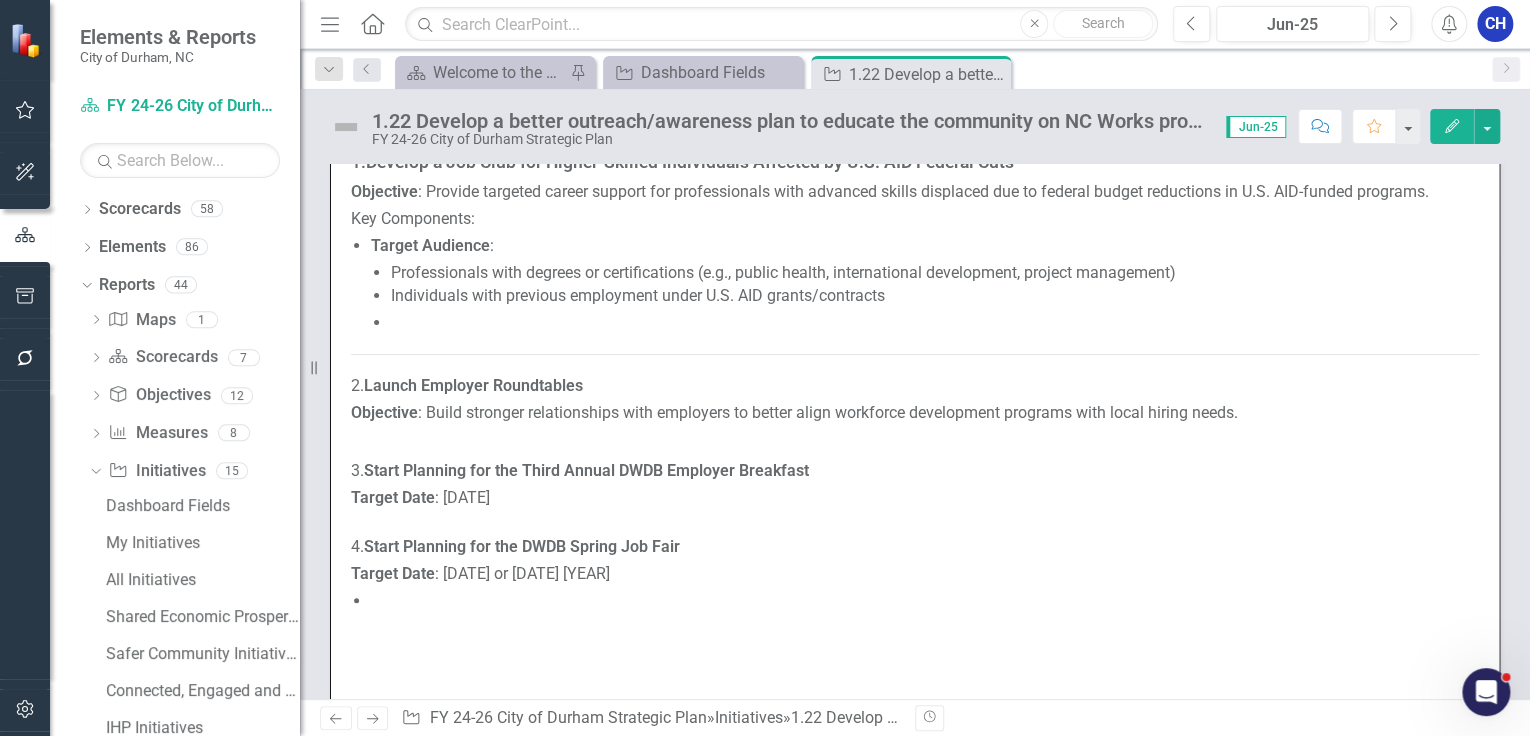 click on "1.  Develop a Job Club for Higher-Skilled Individuals Affected by U.S. AID Federal Cuts
Objective : Provide targeted career support for professionals with advanced skills displaced due to federal budget reductions in U.S. AID-funded programs.  Key Components:
Target Audience :
Professionals with degrees or certifications (e.g., public health, international development, project management)
Individuals with previous employment under U.S. AID grants/contracts
2.
Launch Employer Roundtables
Objective : Build stronger relationships with employers to better align workforce development programs with local hiring needs.
3.
Start Planning for the Third Annual DWDB Employer Breakfast
Target Date : [MONTH] [YEAR]
4.
Start Planning for the DWDB Spring Job Fair
Target Date" at bounding box center (915, 383) 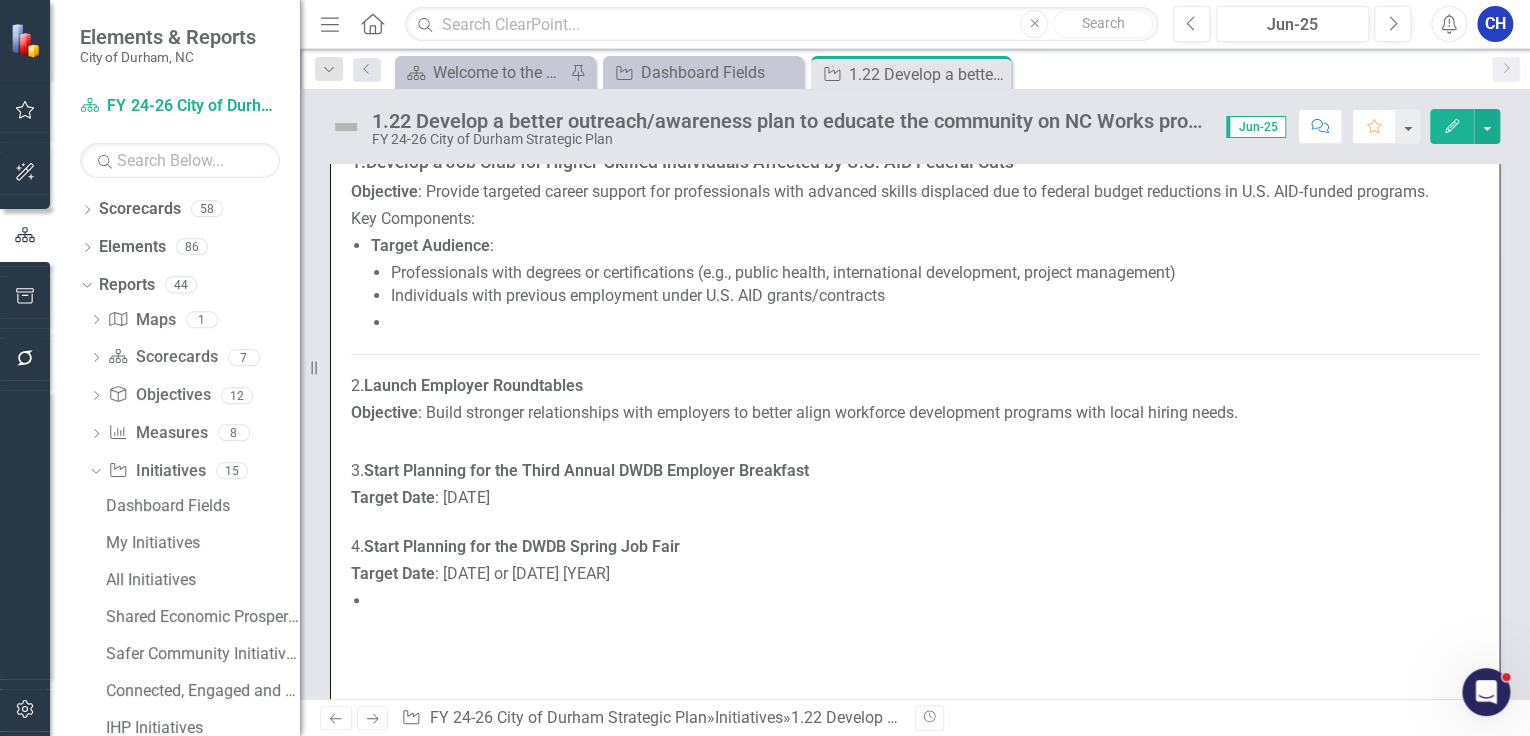 click on "1.  Develop a Job Club for Higher-Skilled Individuals Affected by U.S. AID Federal Cuts
Objective : Provide targeted career support for professionals with advanced skills displaced due to federal budget reductions in U.S. AID-funded programs.  Key Components:
Target Audience :
Professionals with degrees or certifications (e.g., public health, international development, project management)
Individuals with previous employment under U.S. AID grants/contracts
2.
Launch Employer Roundtables
Objective : Build stronger relationships with employers to better align workforce development programs with local hiring needs.
3.
Start Planning for the Third Annual DWDB Employer Breakfast
Target Date : [MONTH] [YEAR]
4.
Start Planning for the DWDB Spring Job Fair
Target Date" at bounding box center (915, 383) 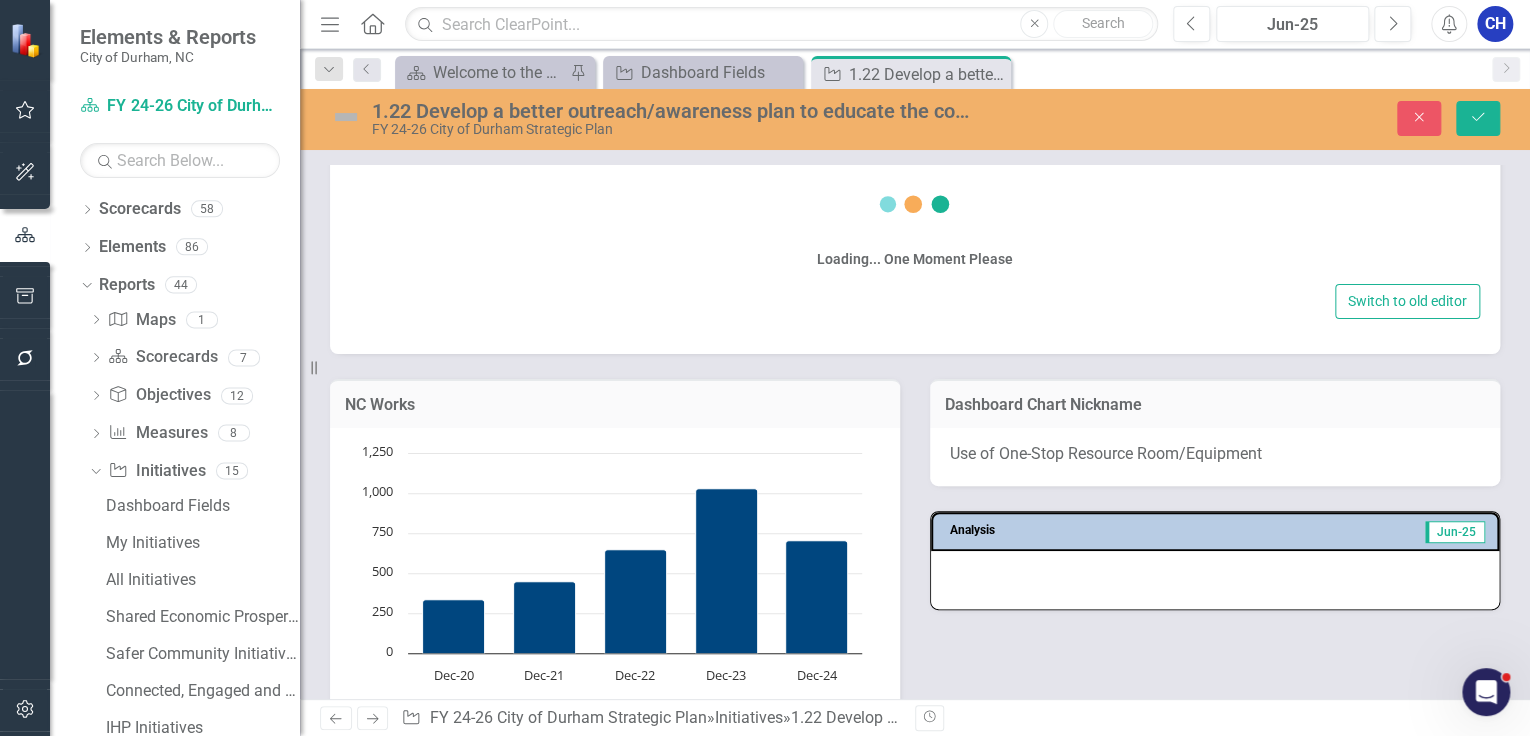 scroll, scrollTop: 1128, scrollLeft: 0, axis: vertical 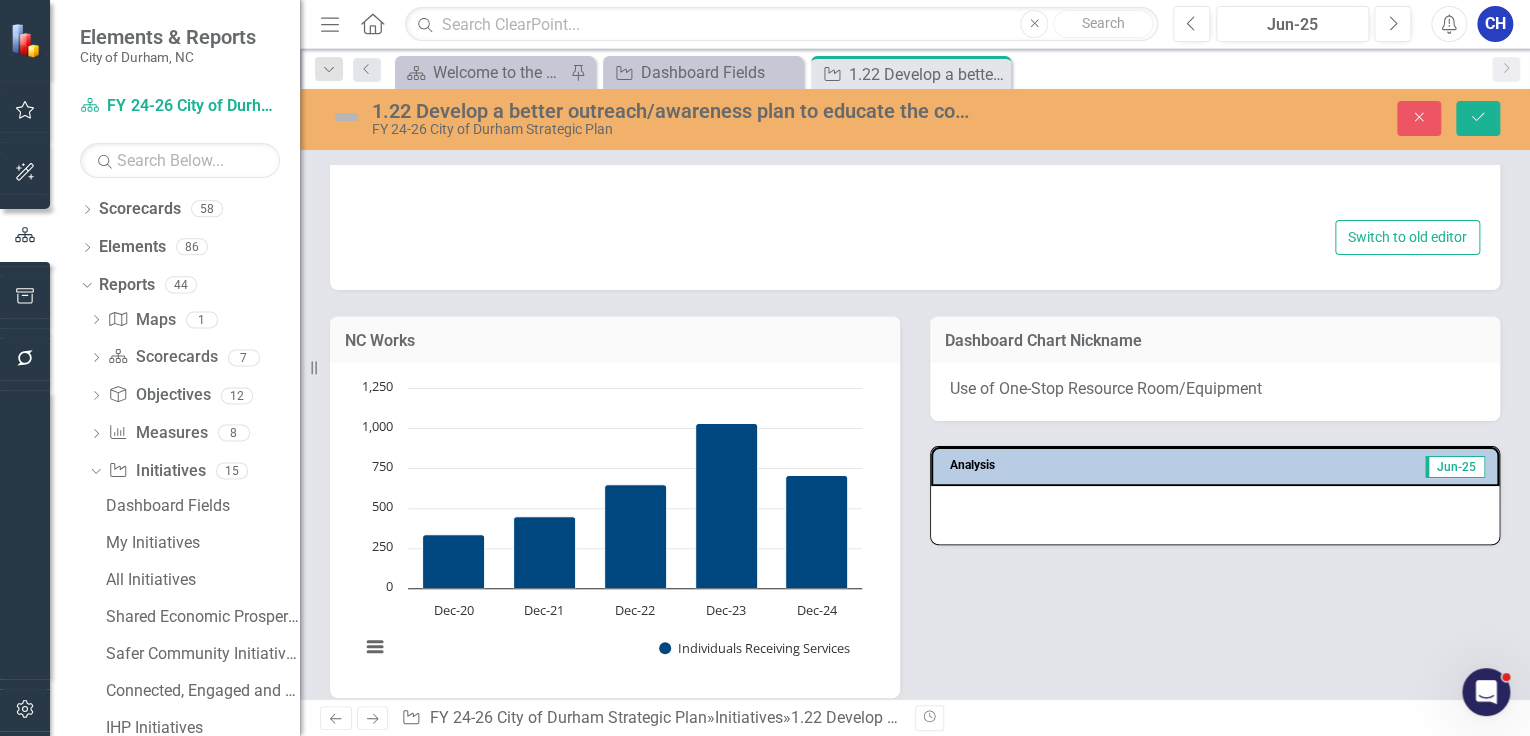 type on "<div>
<div>
<div>
<div>
<h5>1. <strong>Develop a Job Club for Higher-Skilled Individuals Affected by U.S. AID Federal Cuts</strong></h5>
<p><strong>Objective</strong>: Provide targeted career support for professionals with advanced skills displaced due to federal budget reductions in U.S. AID-funded programs.</p> Key Components:
<ul>
<li> <p><strong>Target Audience</strong>:</p>
<ul>
<li> <p>Professionals with degrees or certifications (e.g., public health, international development, project management)</p> </li>
<li> <p>Individuals with previous employment under U.S. AID grants/contracts</p> </li>
</ul>
<ul>
<li> <p>&nbsp;</p> </li>
</ul> </li>
</ul>
<hr>2.
<strong>Launch Employer Roundtables</strong>
<p><strong>Objective</strong>: Build stronger relationships with employers to better align workforce development programs with local hiring needs.</p>
<ul>
<li style="list-style-type: none;">&nbs..." 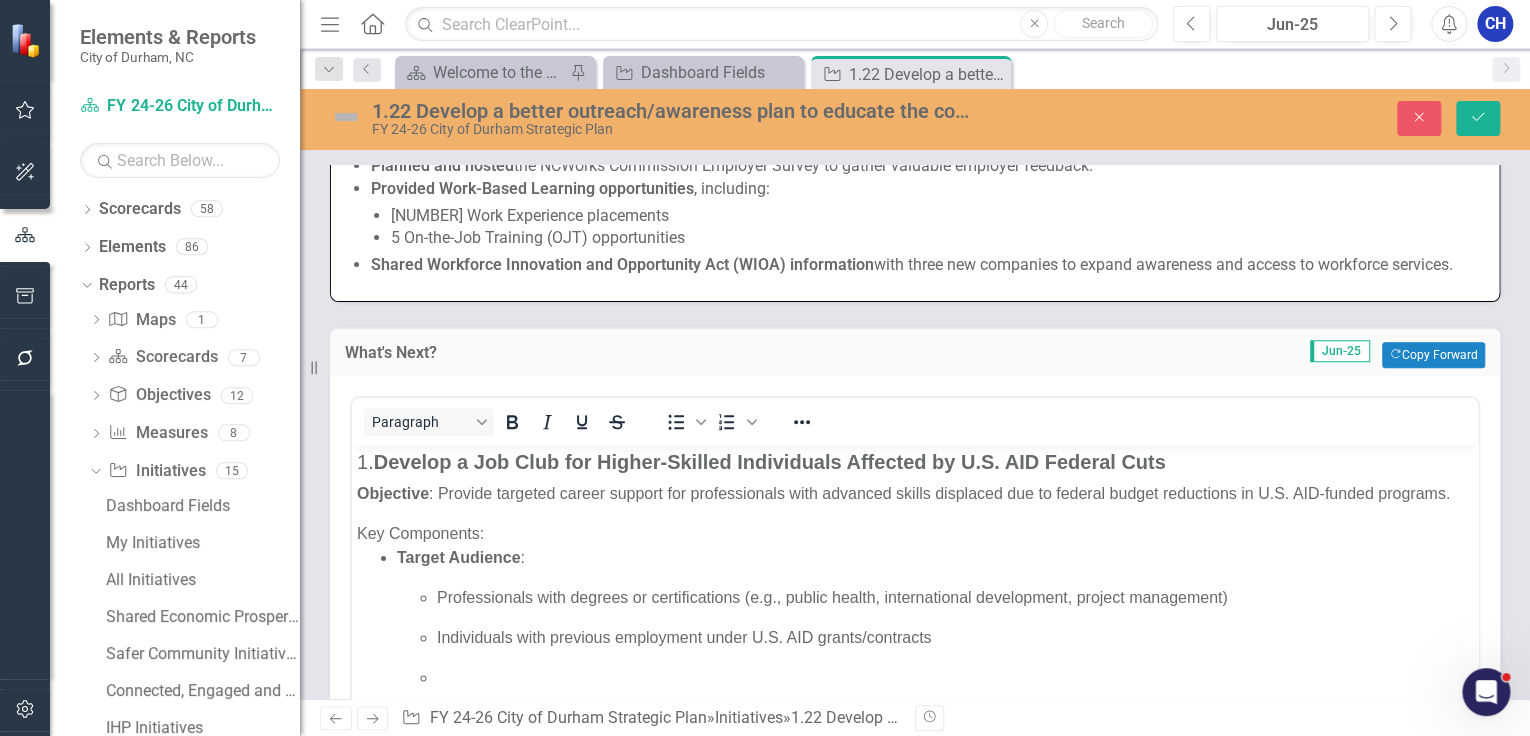 scroll, scrollTop: 0, scrollLeft: 0, axis: both 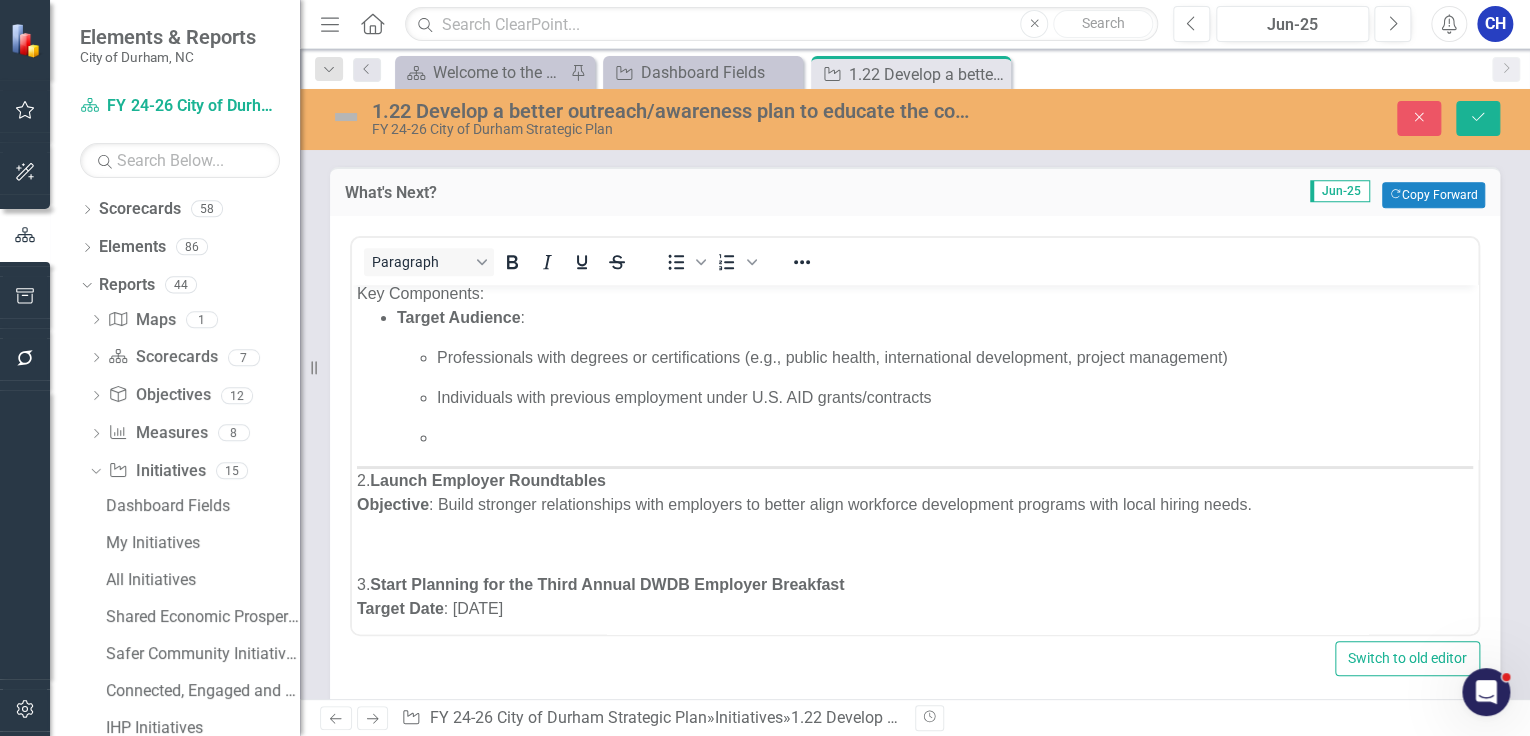 click at bounding box center (955, 438) 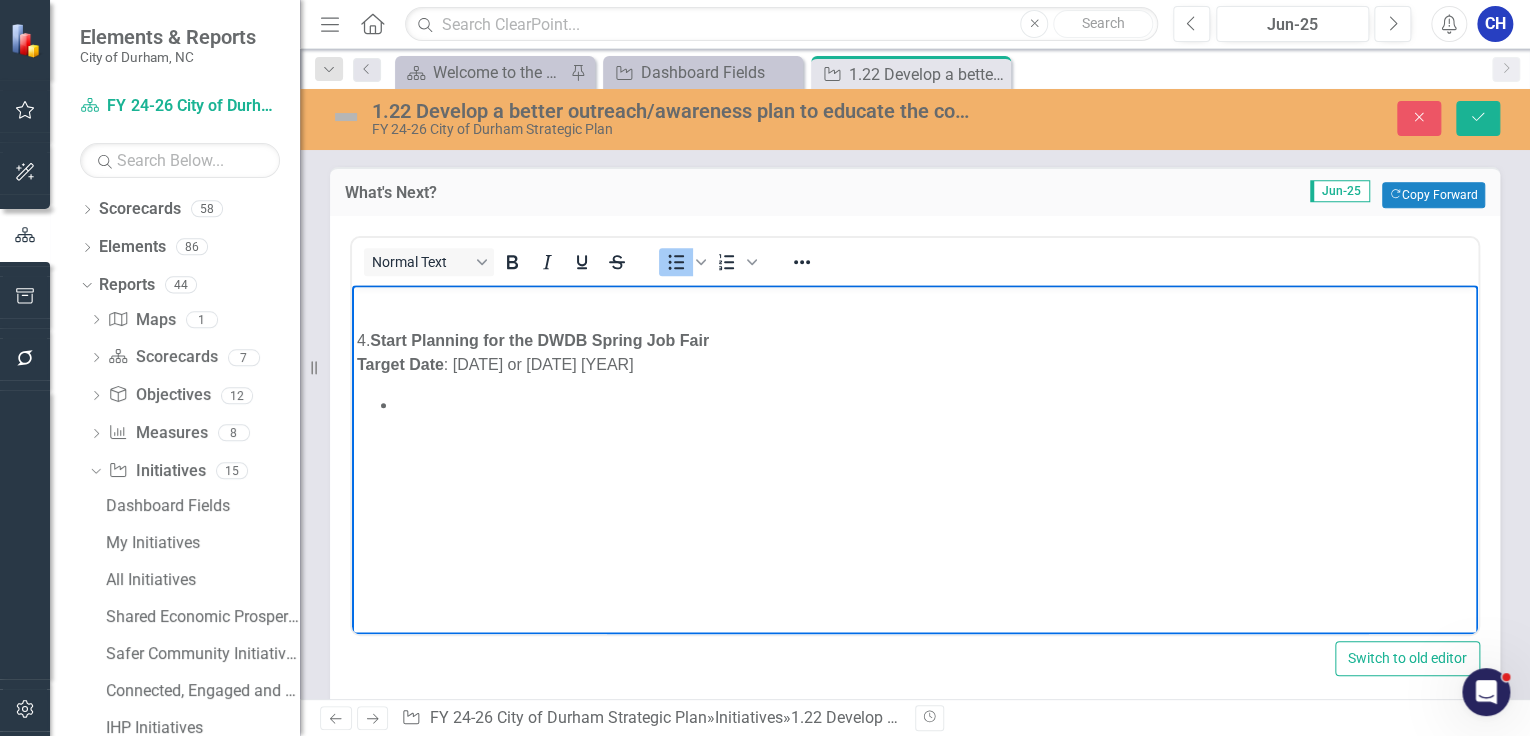 scroll, scrollTop: 400, scrollLeft: 0, axis: vertical 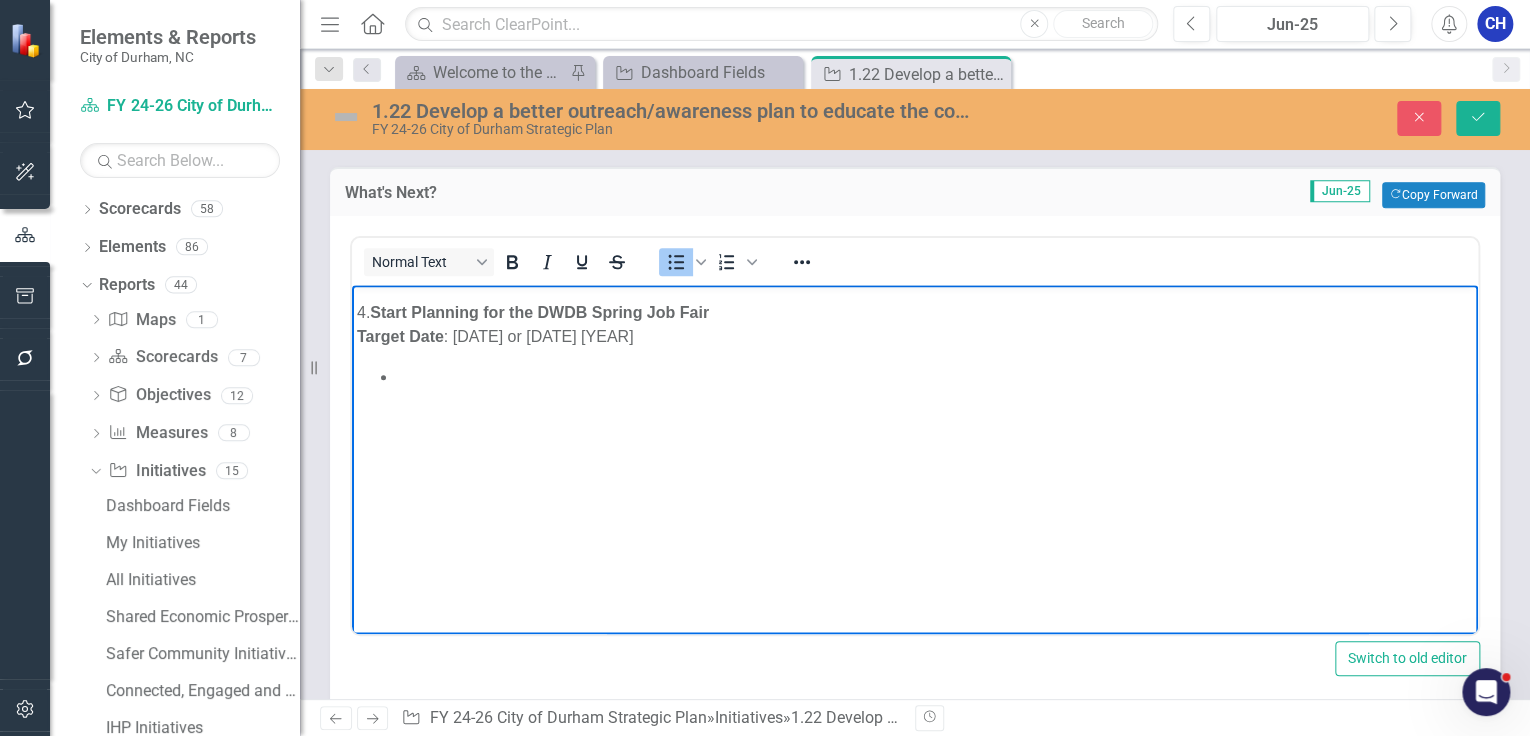 click on "1.  Develop a Job Club for Higher-Skilled Individuals Affected by U.S. AID Federal Cuts Objective : Provide targeted career support for professionals with advanced skills displaced due to federal budget reductions in U.S. AID-funded programs. Key Components: Target Audience : Professionals with degrees or certifications (e.g., public health, international development, project management) Individuals with previous employment under U.S. AID grants/contracts 2.  Launch Employer Roundtables Objective : Build stronger relationships with employers to better align workforce development programs with local hiring needs. 3.   Start Planning for the Third Annual DWDB Employer Breakfast Target Date : [MONTH] [YEAR] 4.   Start Planning for the DWDB Spring Job Fair Target Date : Late [MONTH] or [MONTH] [YEAR]" at bounding box center [915, 159] 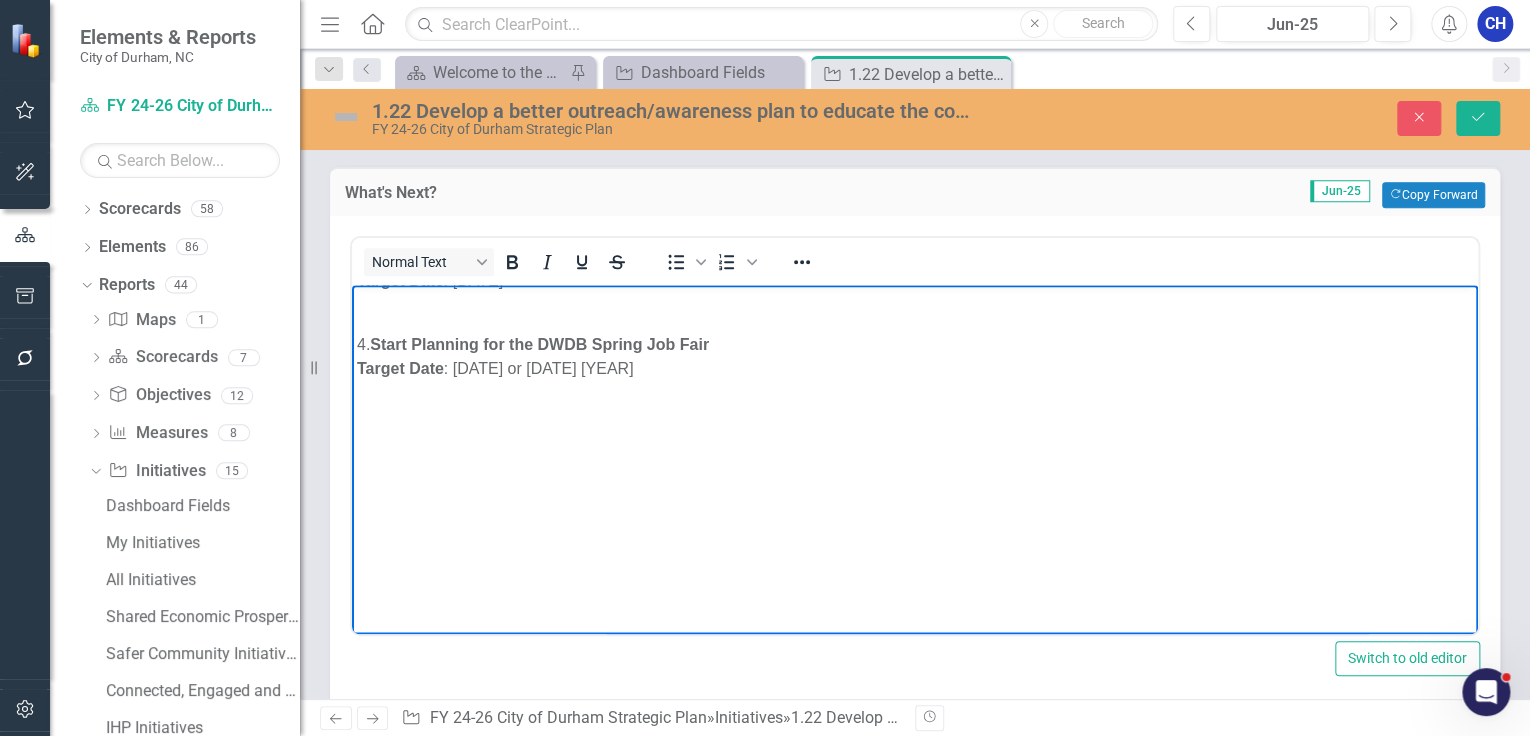 scroll, scrollTop: 391, scrollLeft: 0, axis: vertical 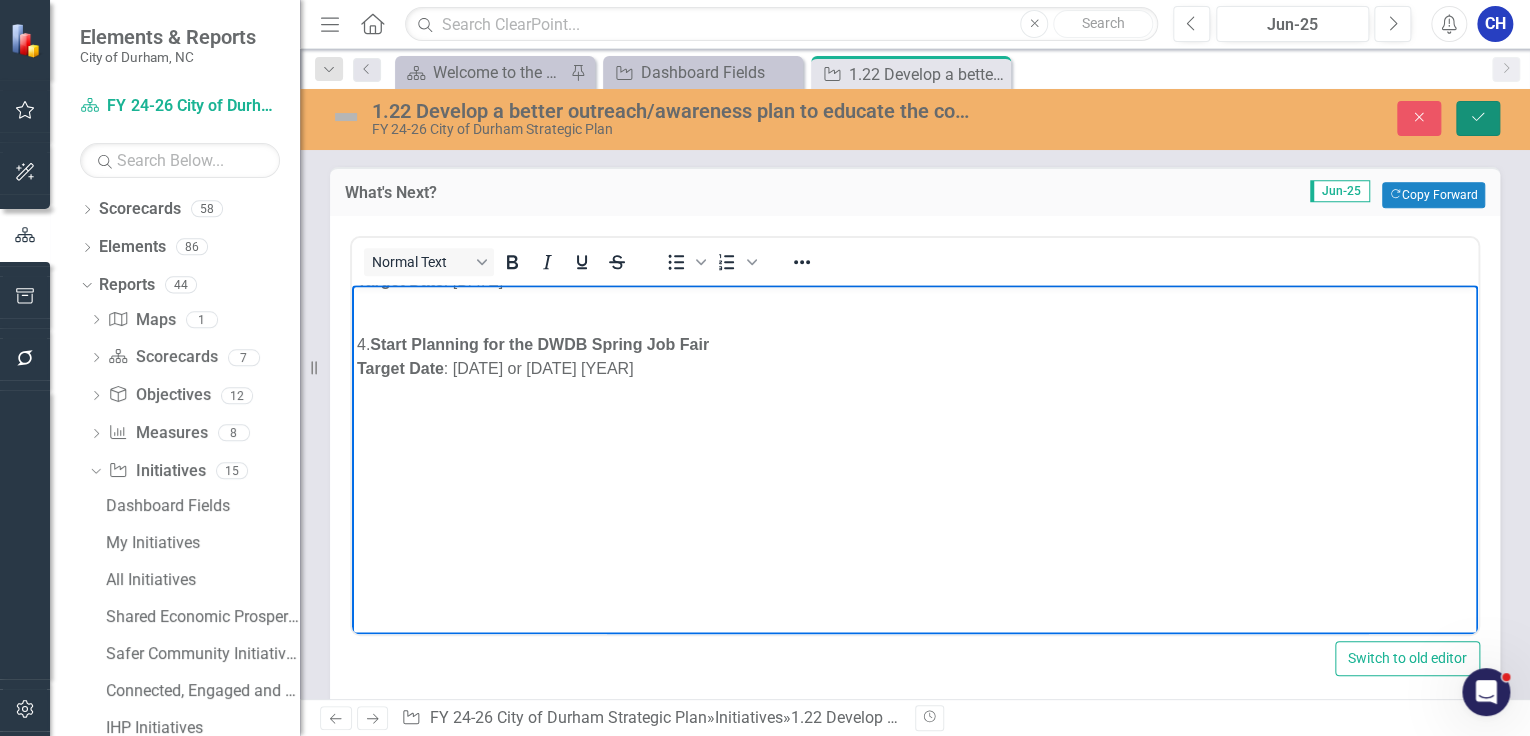 click on "Save" 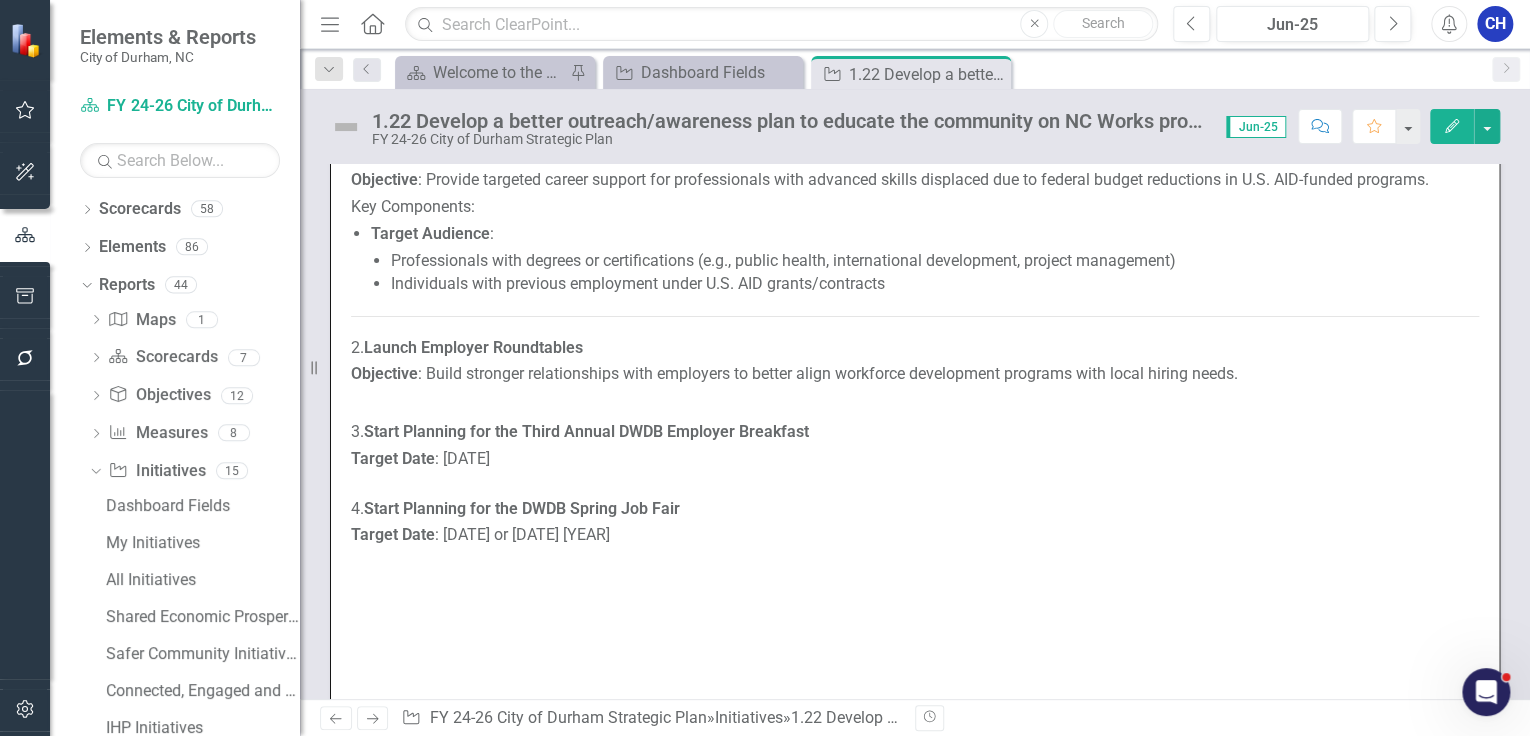 scroll, scrollTop: 1040, scrollLeft: 0, axis: vertical 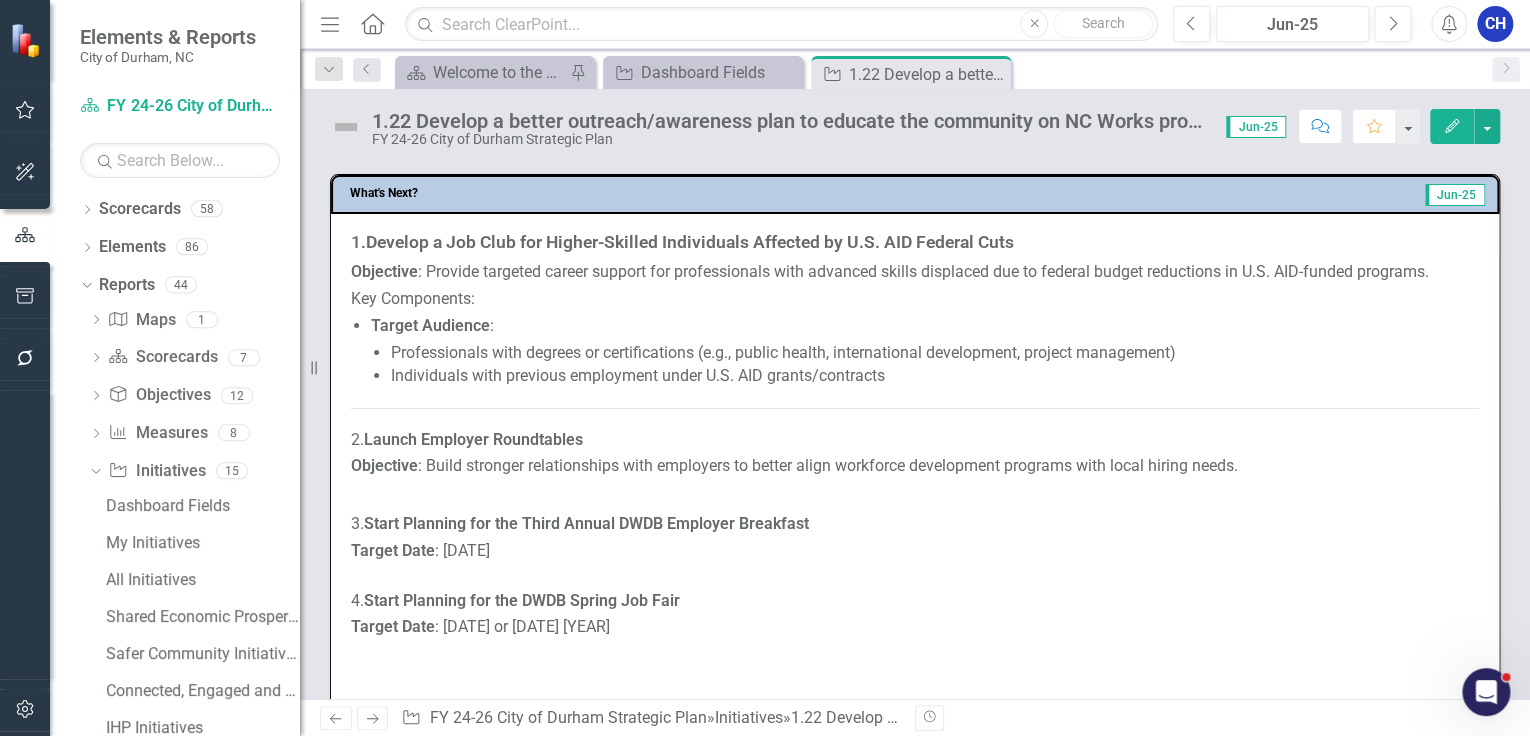 click on "1.  Develop a Job Club for Higher-Skilled Individuals Affected by U.S. AID Federal Cuts
Objective : Provide targeted career support for professionals with advanced skills displaced due to federal budget reductions in U.S. AID-funded programs.  Key Components:
Target Audience :
Professionals with degrees or certifications (e.g., public health, international development, project management)
Individuals with previous employment under U.S. AID grants/contracts
2.
Launch Employer Roundtables
Objective : Build stronger relationships with employers to better align workforce development programs with local hiring needs.
3.
Start Planning for the Third Annual DWDB Employer Breakfast
Target Date : [MONTH] [YEAR]
4.
Start Planning for the DWDB Spring Job Fair
Target Date : [DATE] or [DATE] [YEAR]" at bounding box center (915, 436) 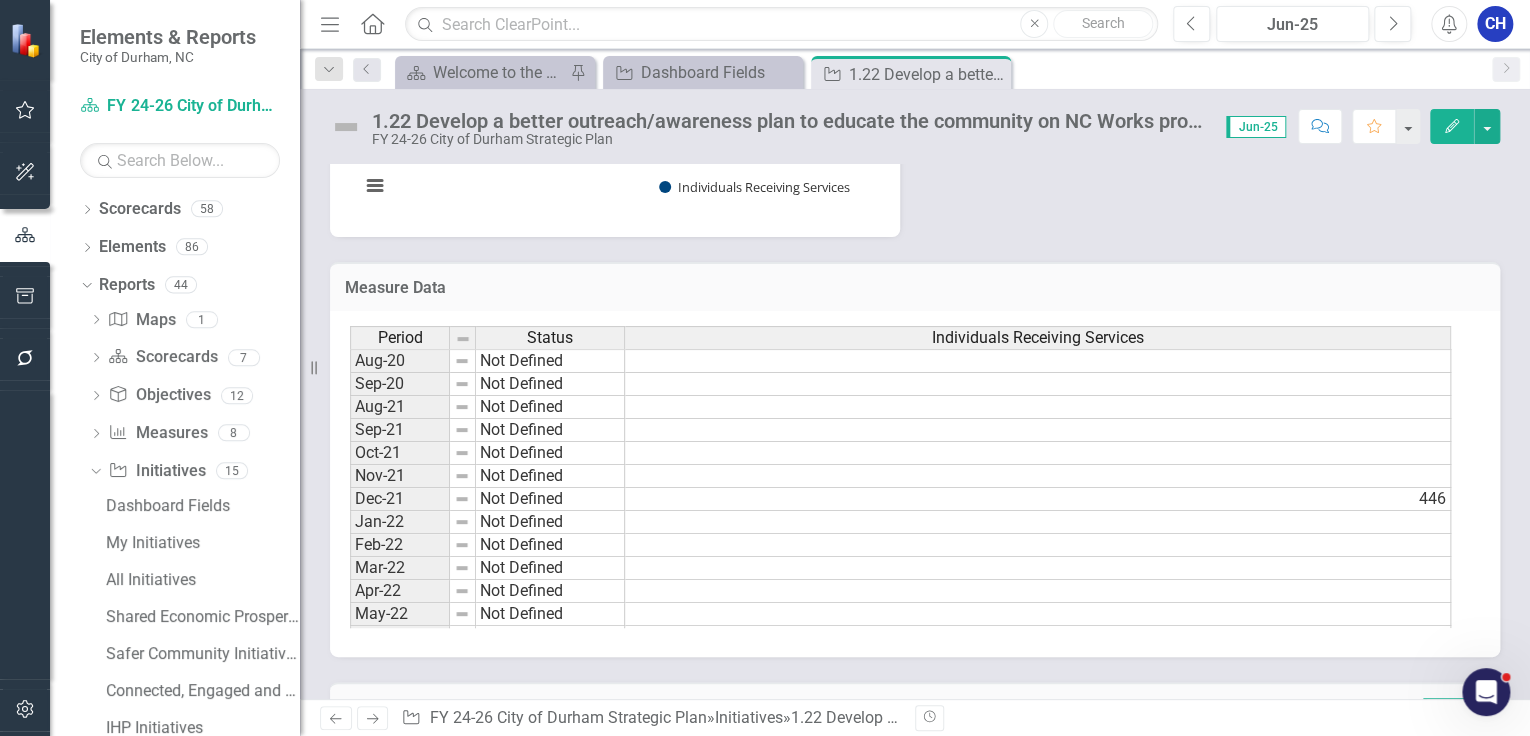 scroll, scrollTop: 2080, scrollLeft: 0, axis: vertical 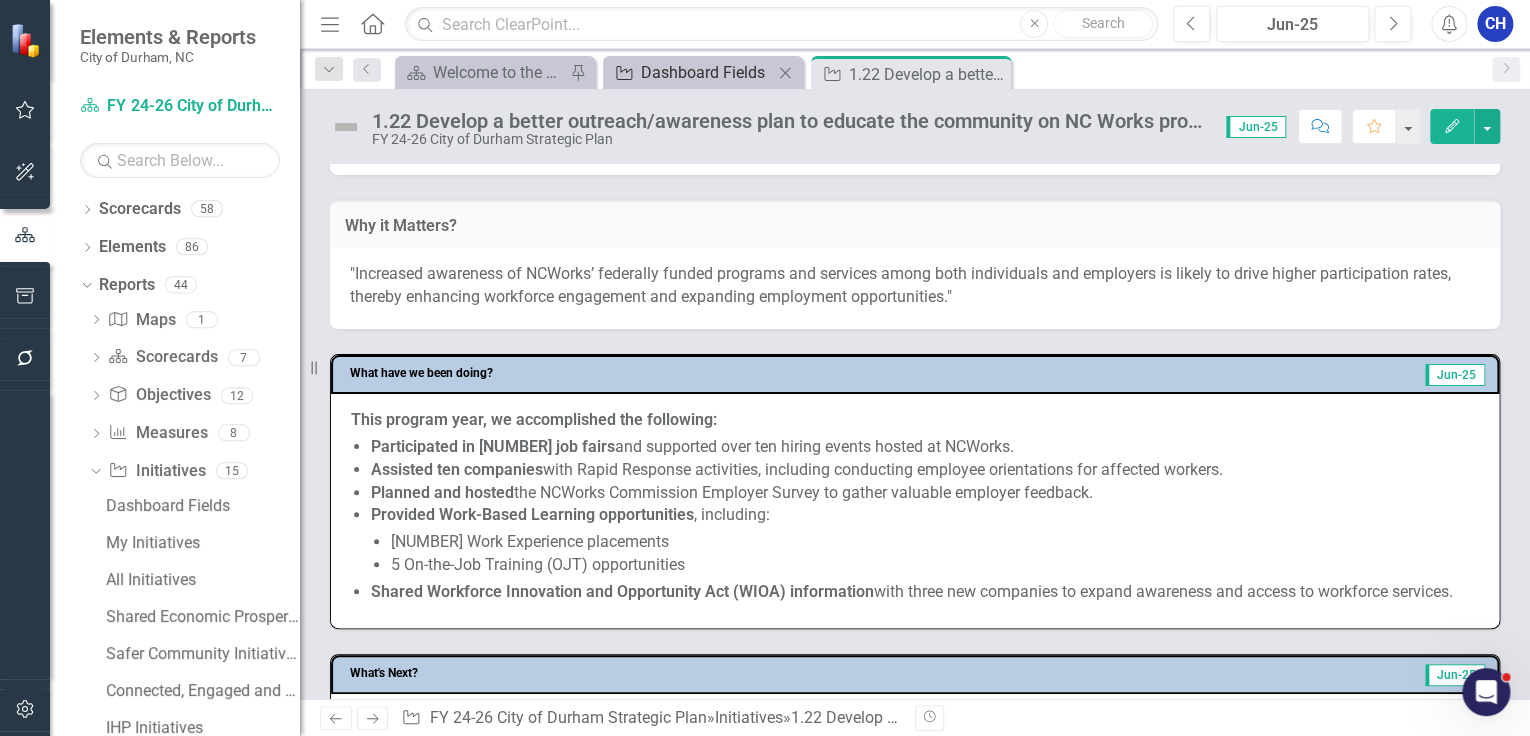 click on "Dashboard Fields" at bounding box center (707, 72) 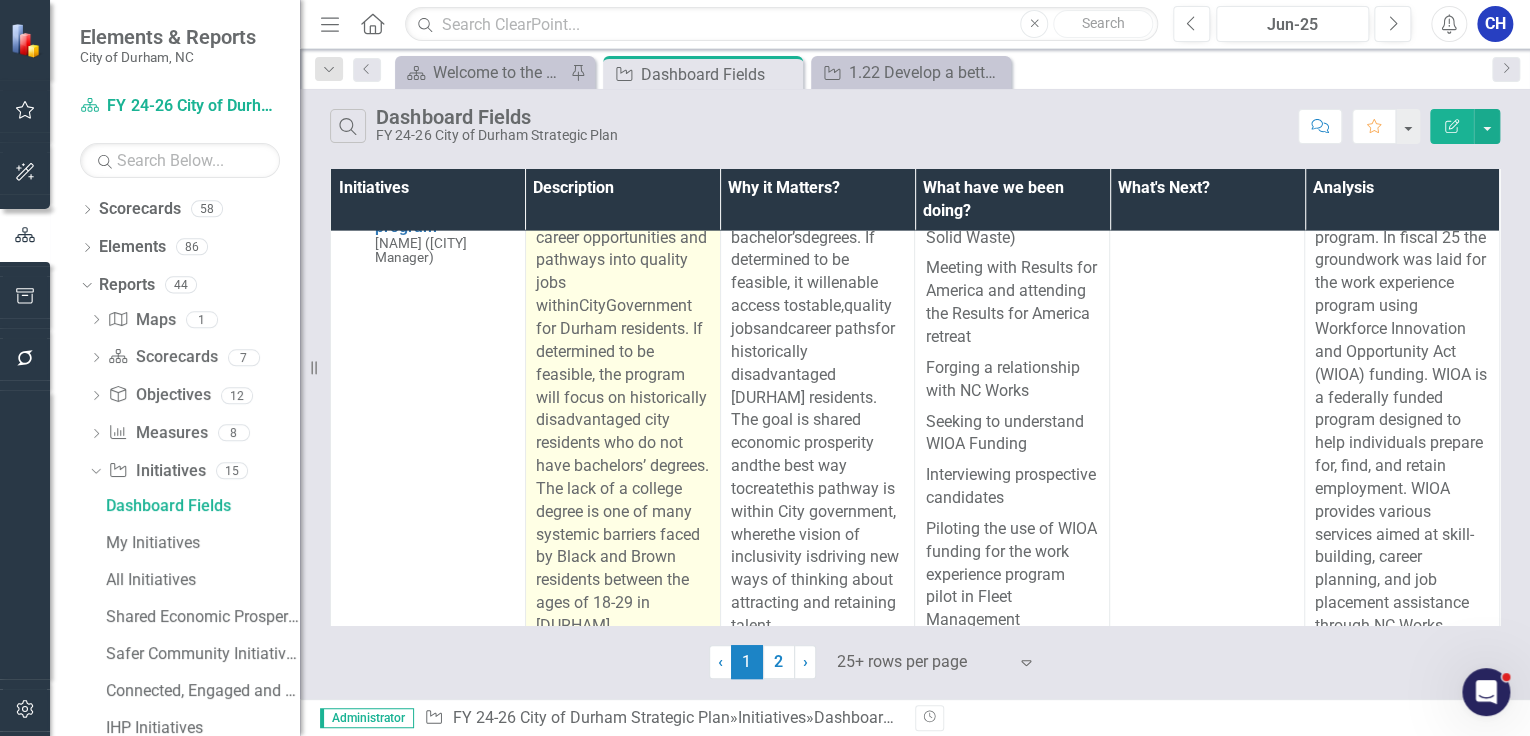 scroll, scrollTop: 6160, scrollLeft: 0, axis: vertical 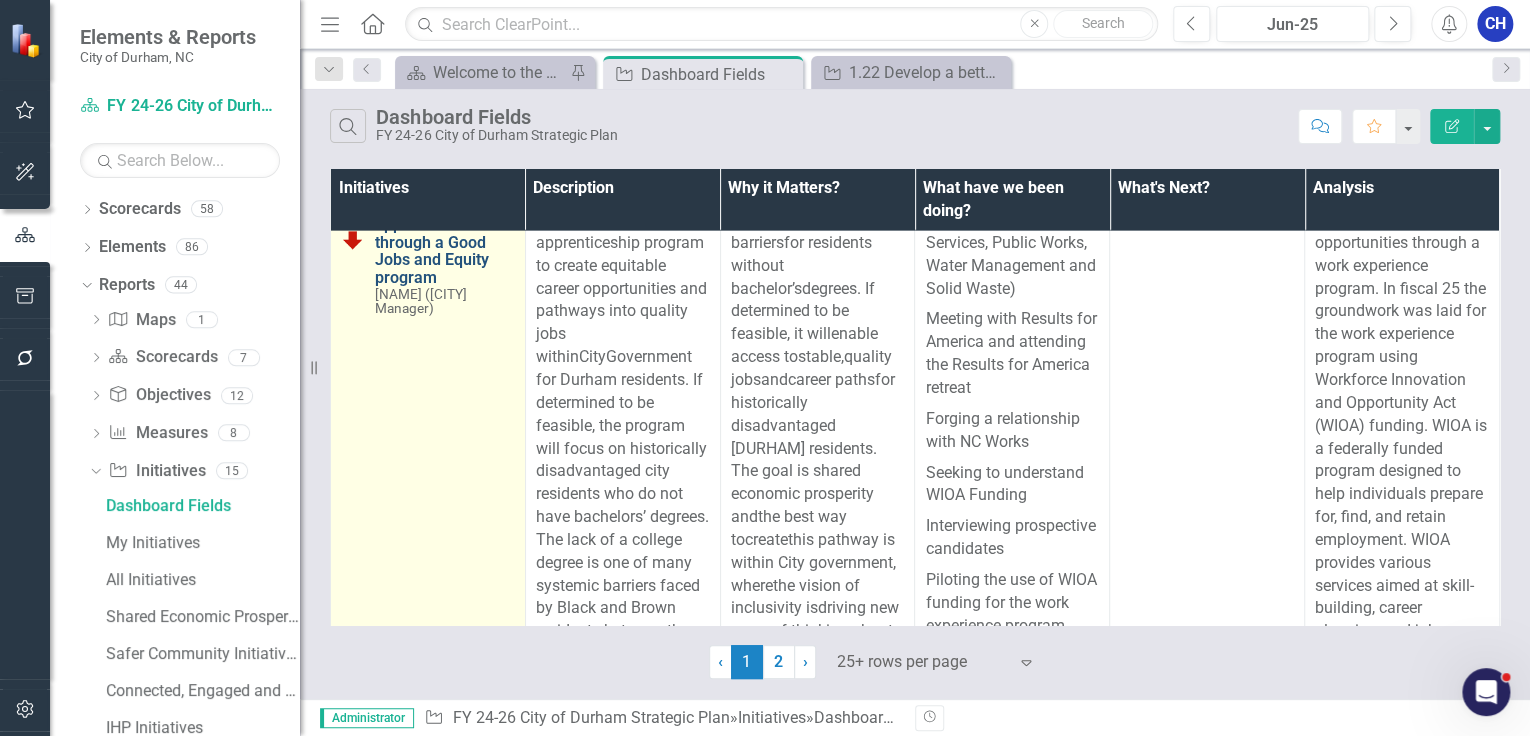 click on "1.31 Develop, pilot and expand employment opportunities through a Good Jobs and Equity program" at bounding box center (445, 224) 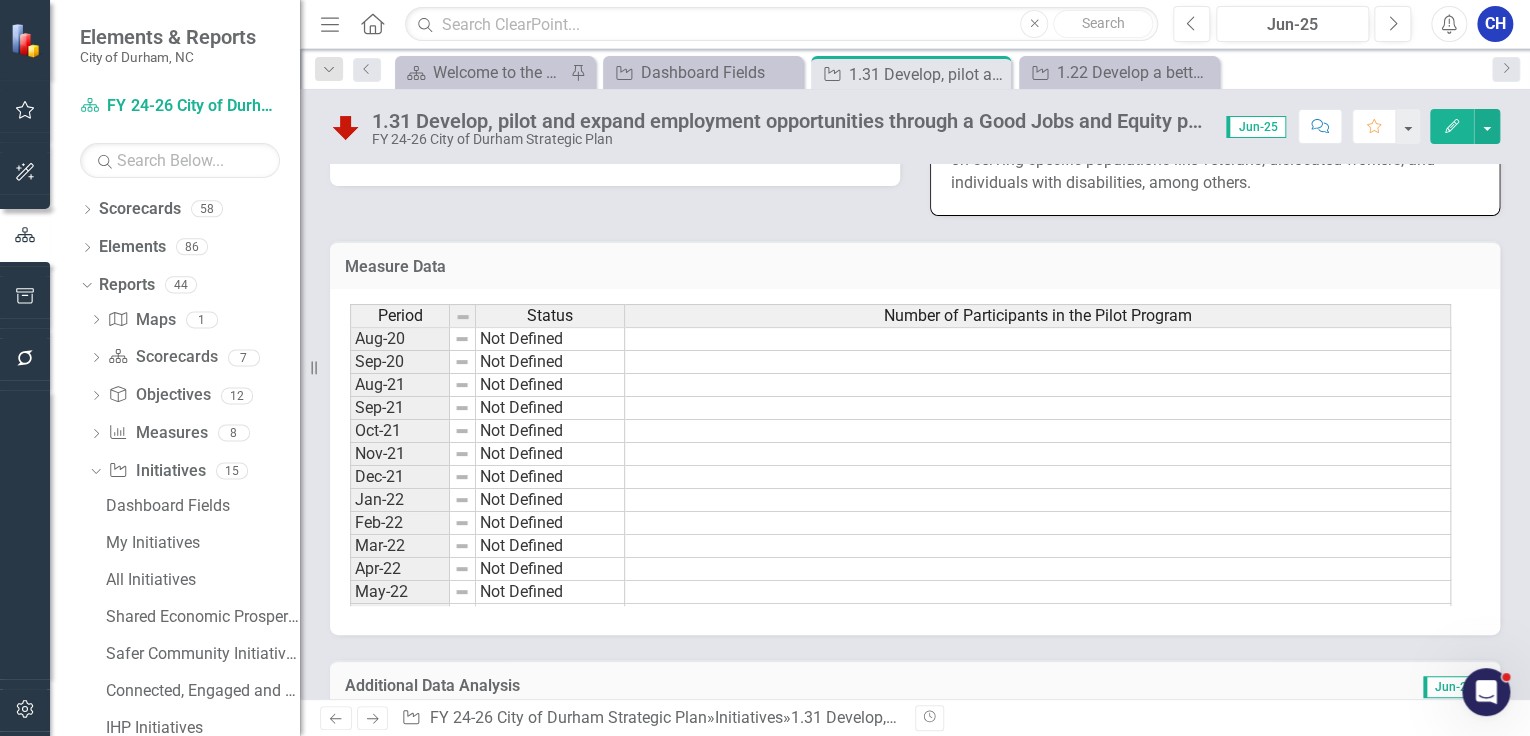 scroll, scrollTop: 1791, scrollLeft: 0, axis: vertical 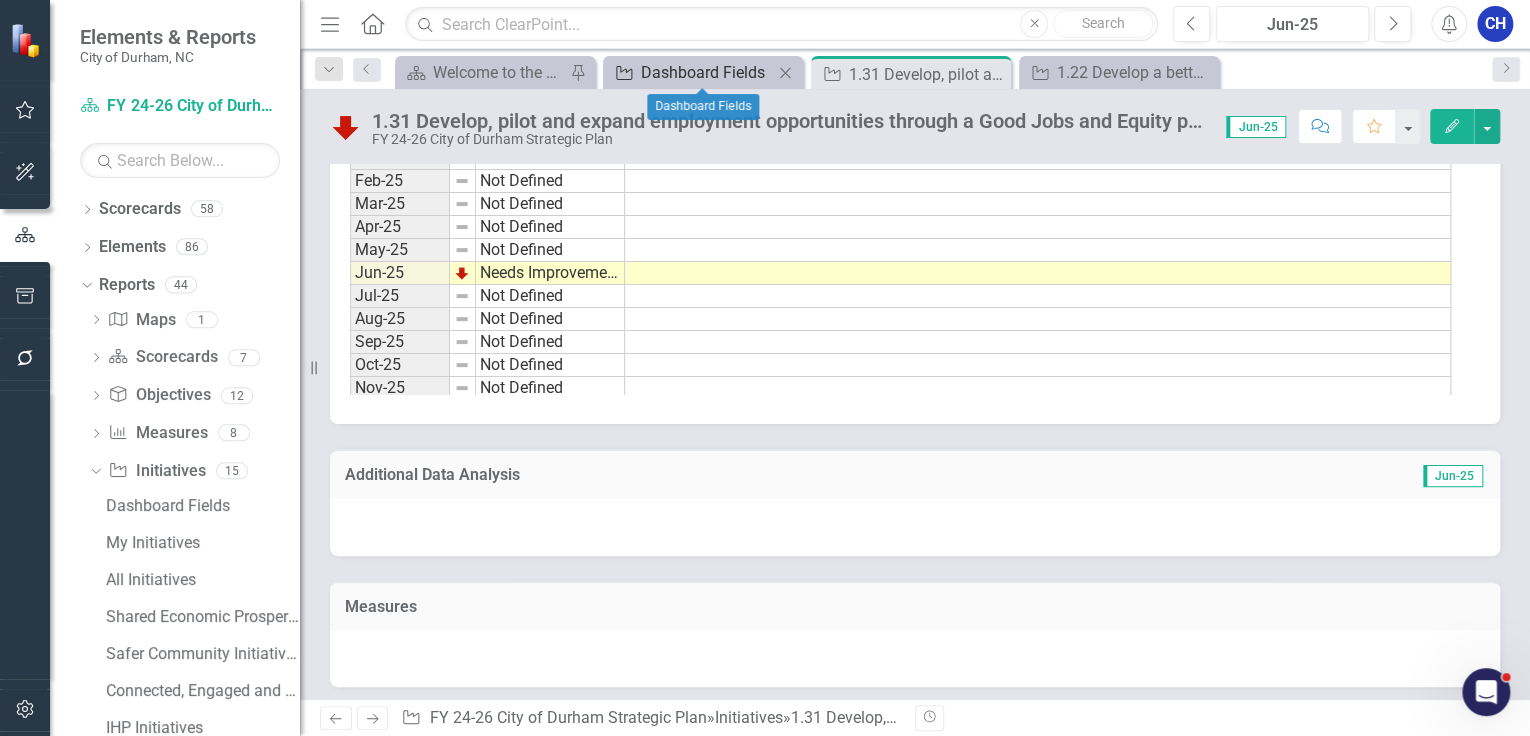 click on "Dashboard Fields" at bounding box center [707, 72] 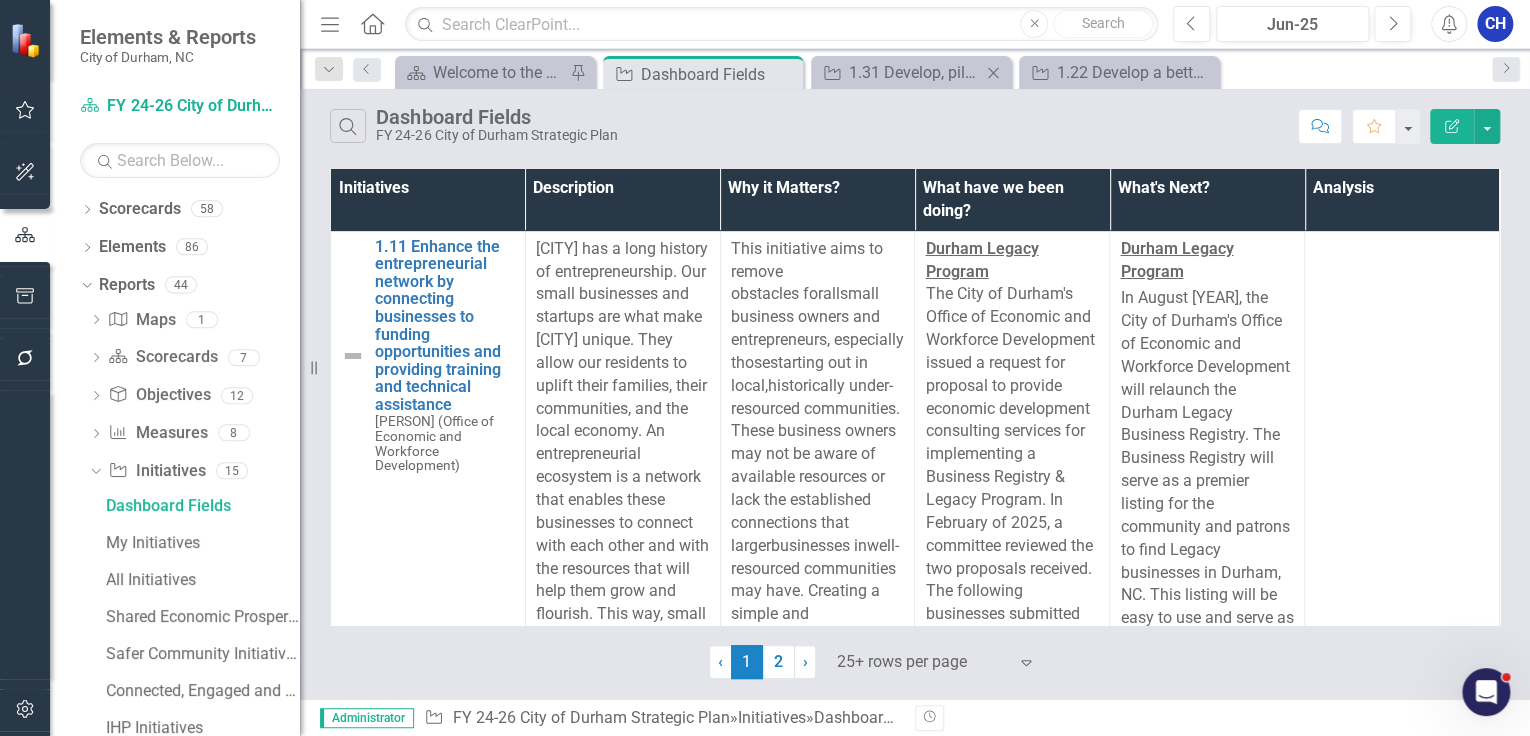 click on "Close" 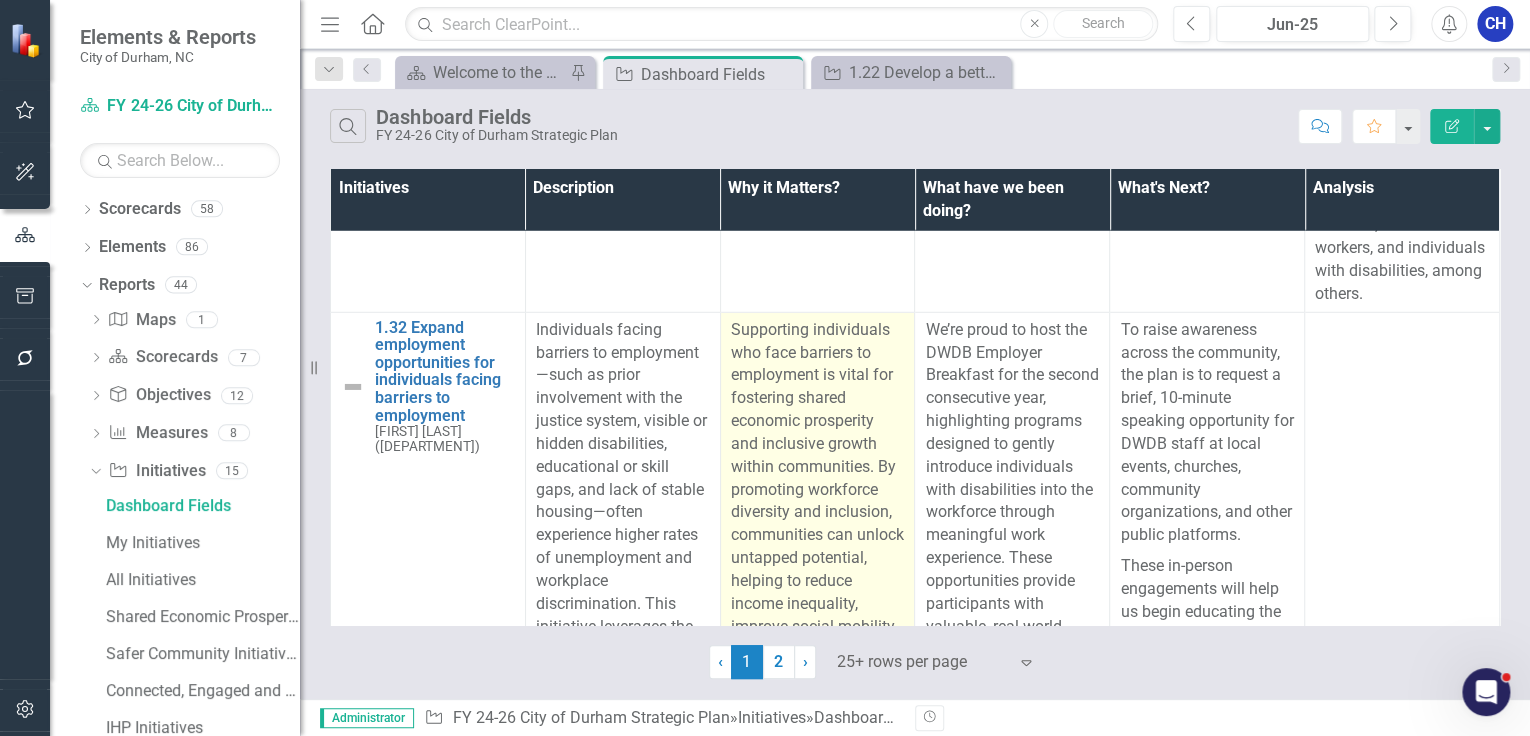 scroll, scrollTop: 6960, scrollLeft: 0, axis: vertical 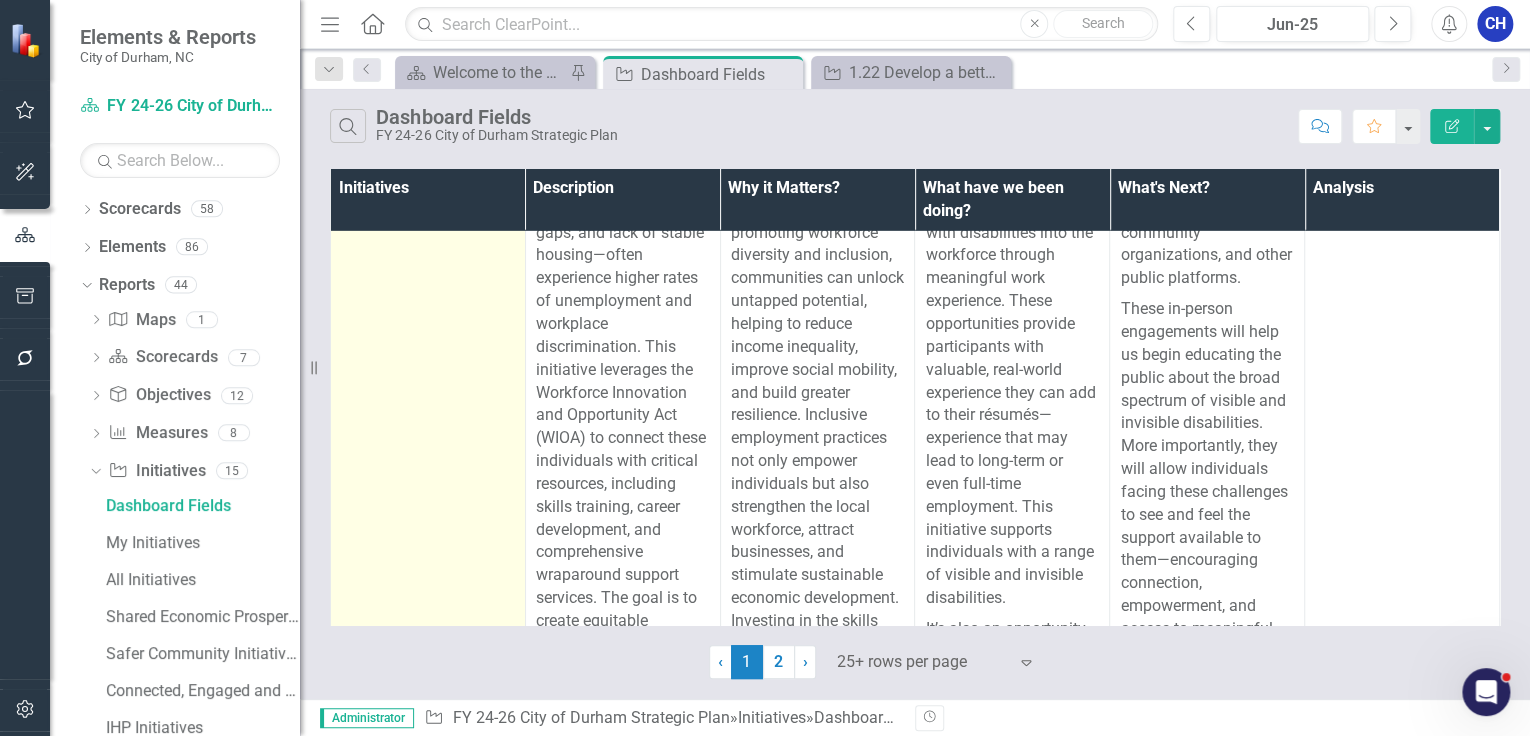 click on "1.32 Expand employment opportunities for individuals facing barriers to employment" at bounding box center [445, 115] 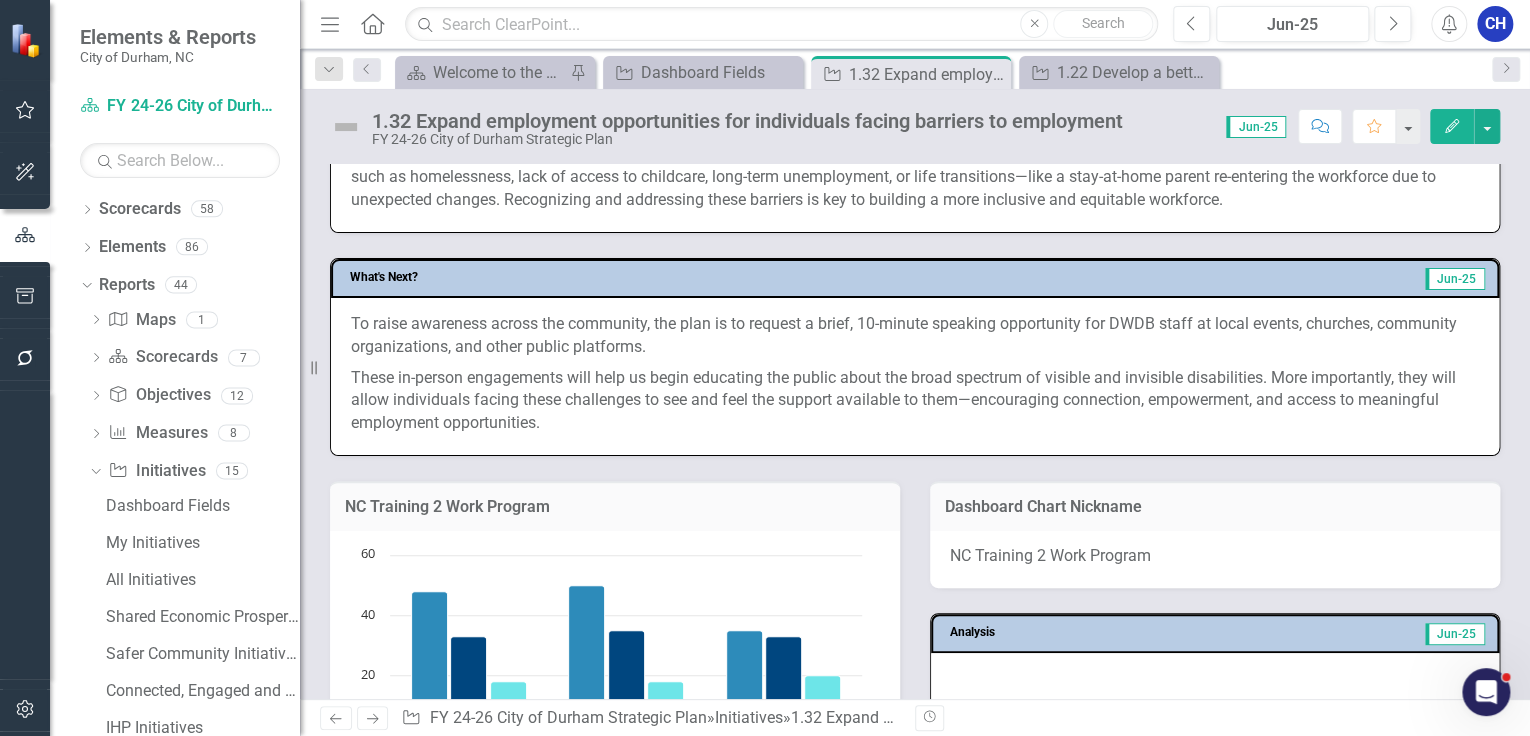 scroll, scrollTop: 960, scrollLeft: 0, axis: vertical 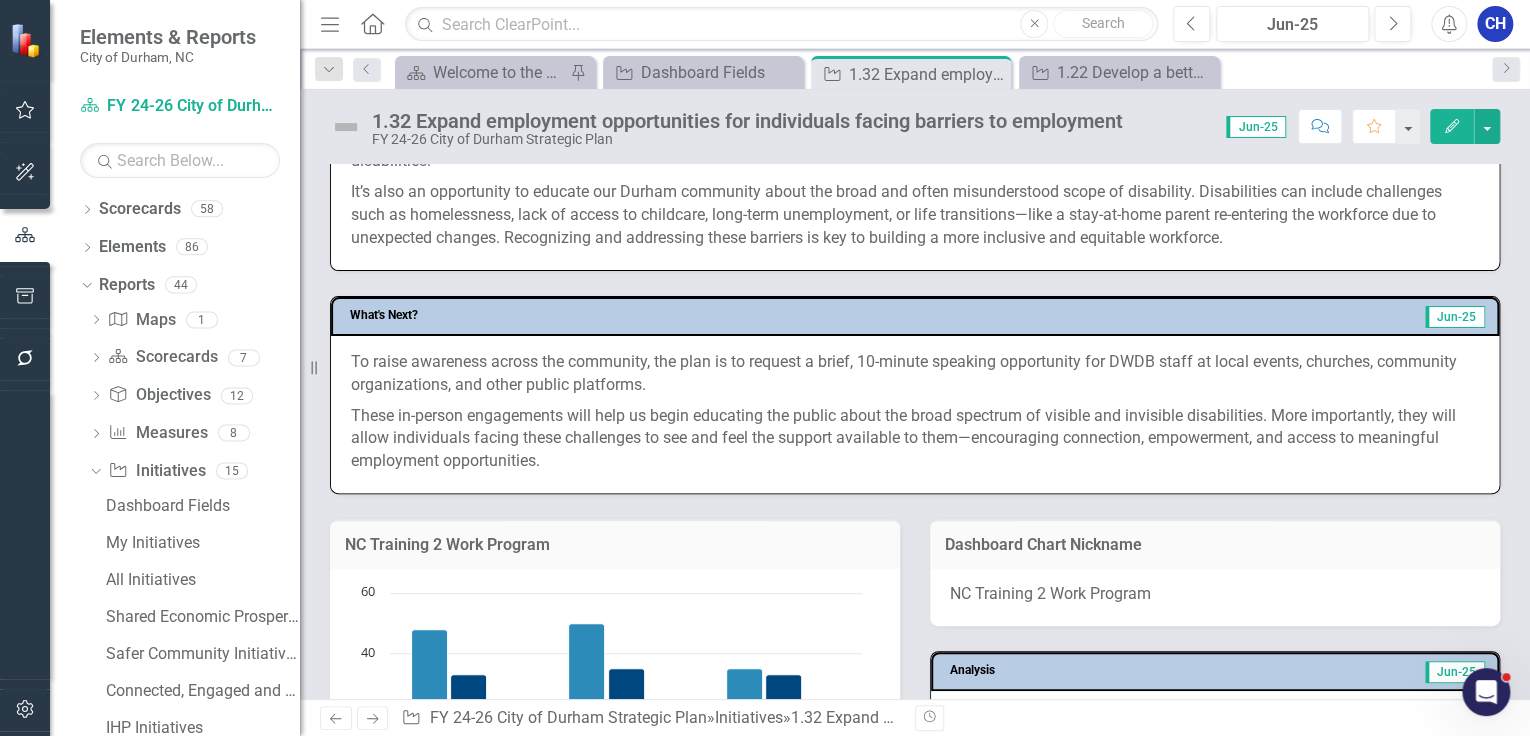 click on "These in-person engagements will help us begin educating the public about the broad spectrum of visible and invisible disabilities. More importantly, they will allow individuals facing these challenges to see and feel the support available to them—encouraging connection, empowerment, and access to meaningful employment opportunities." at bounding box center [915, 437] 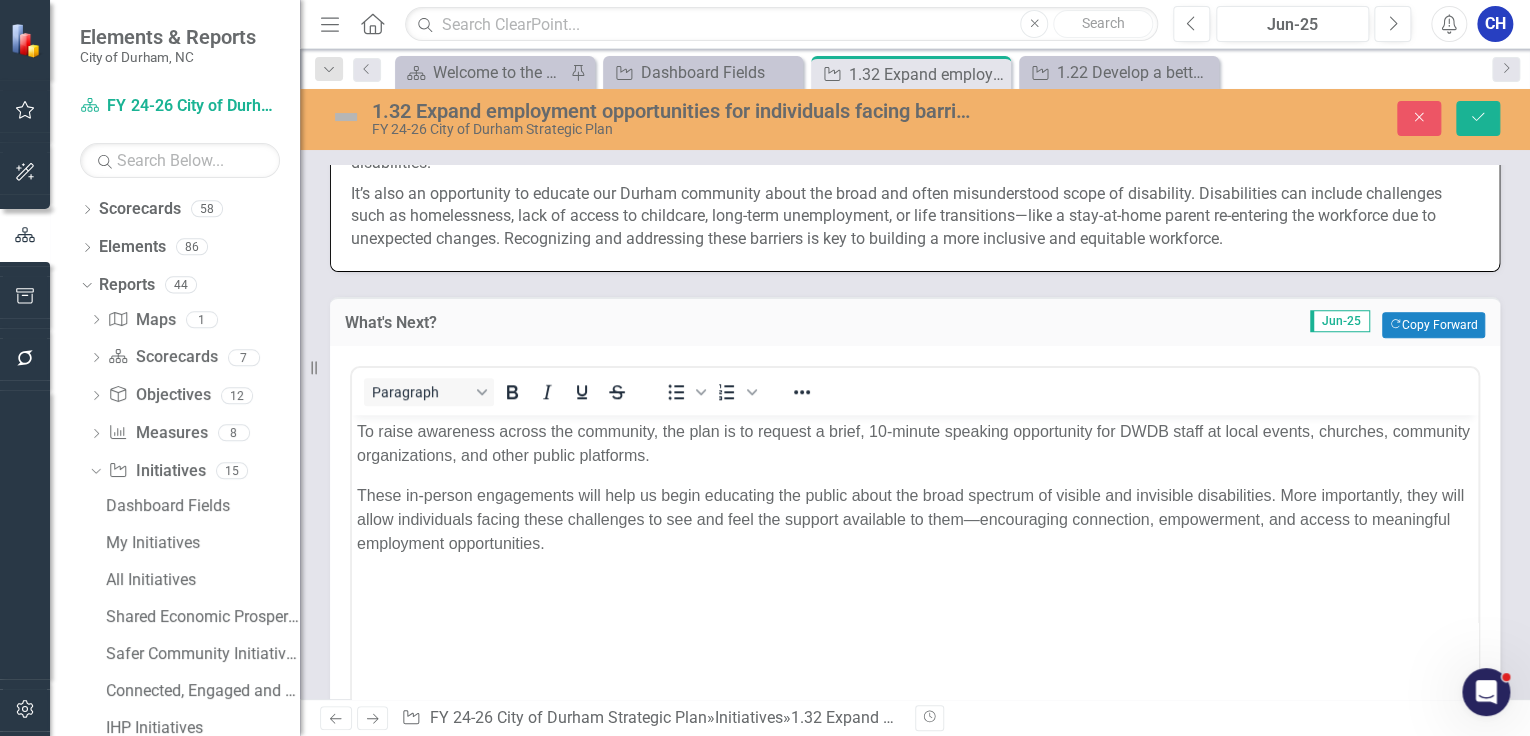 scroll, scrollTop: 0, scrollLeft: 0, axis: both 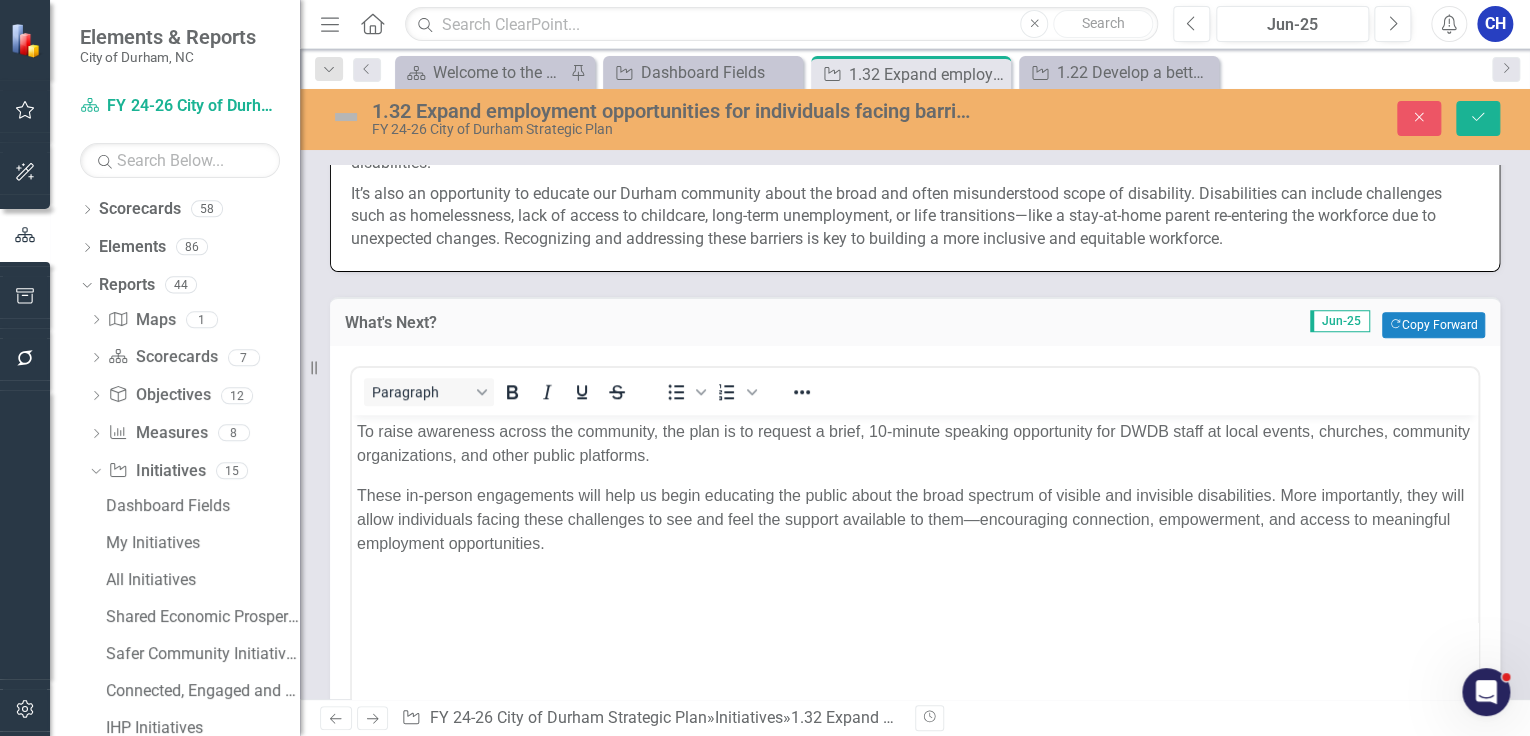 click on "To raise awareness across the community, the plan is to request a brief, 10-minute speaking opportunity for DWDB staff at local events, churches, community organizations, and other public platforms." at bounding box center (915, 444) 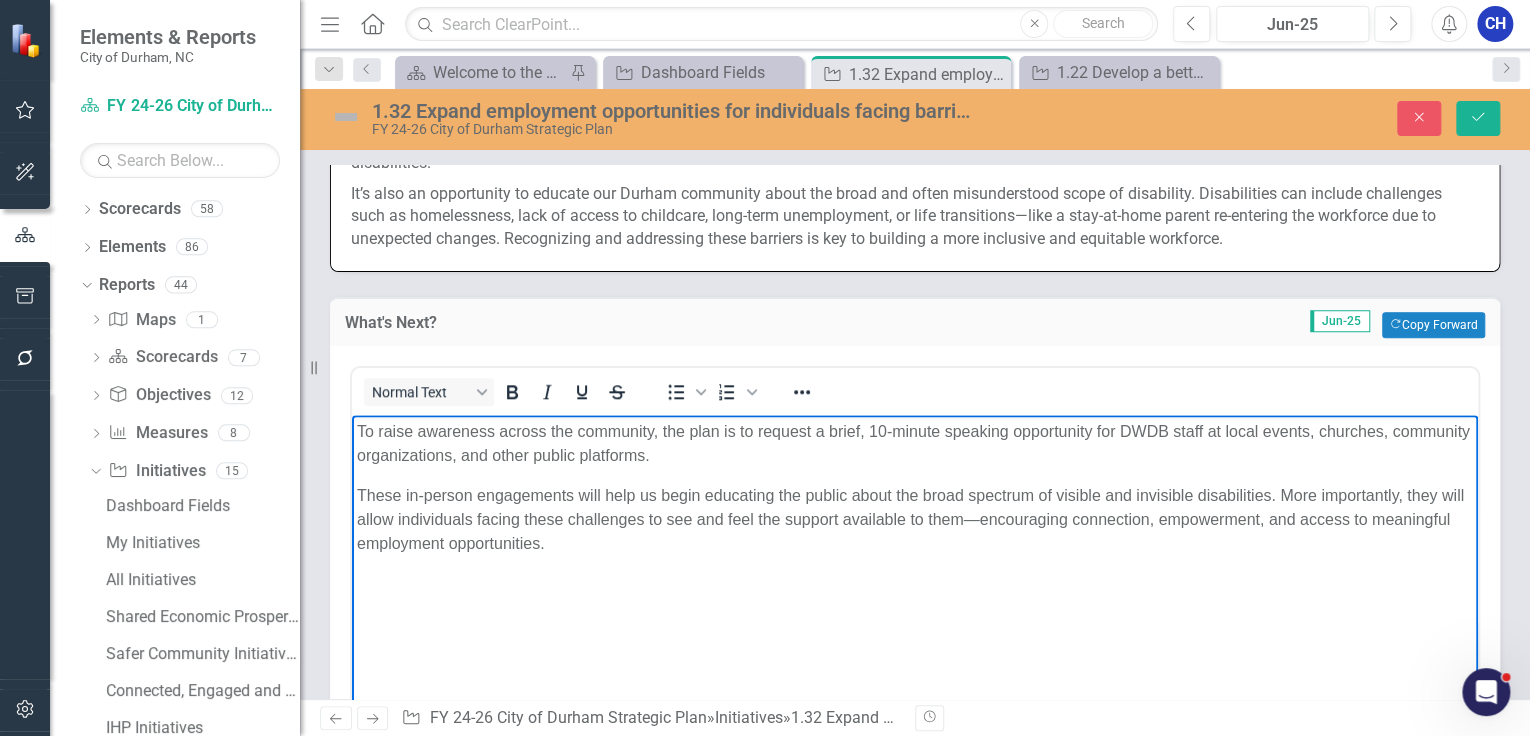 click on "To raise awareness across the community, the plan is to request a brief, 10-minute speaking opportunity for DWDB staff at local events, churches, community organizations, and other public platforms." at bounding box center (915, 444) 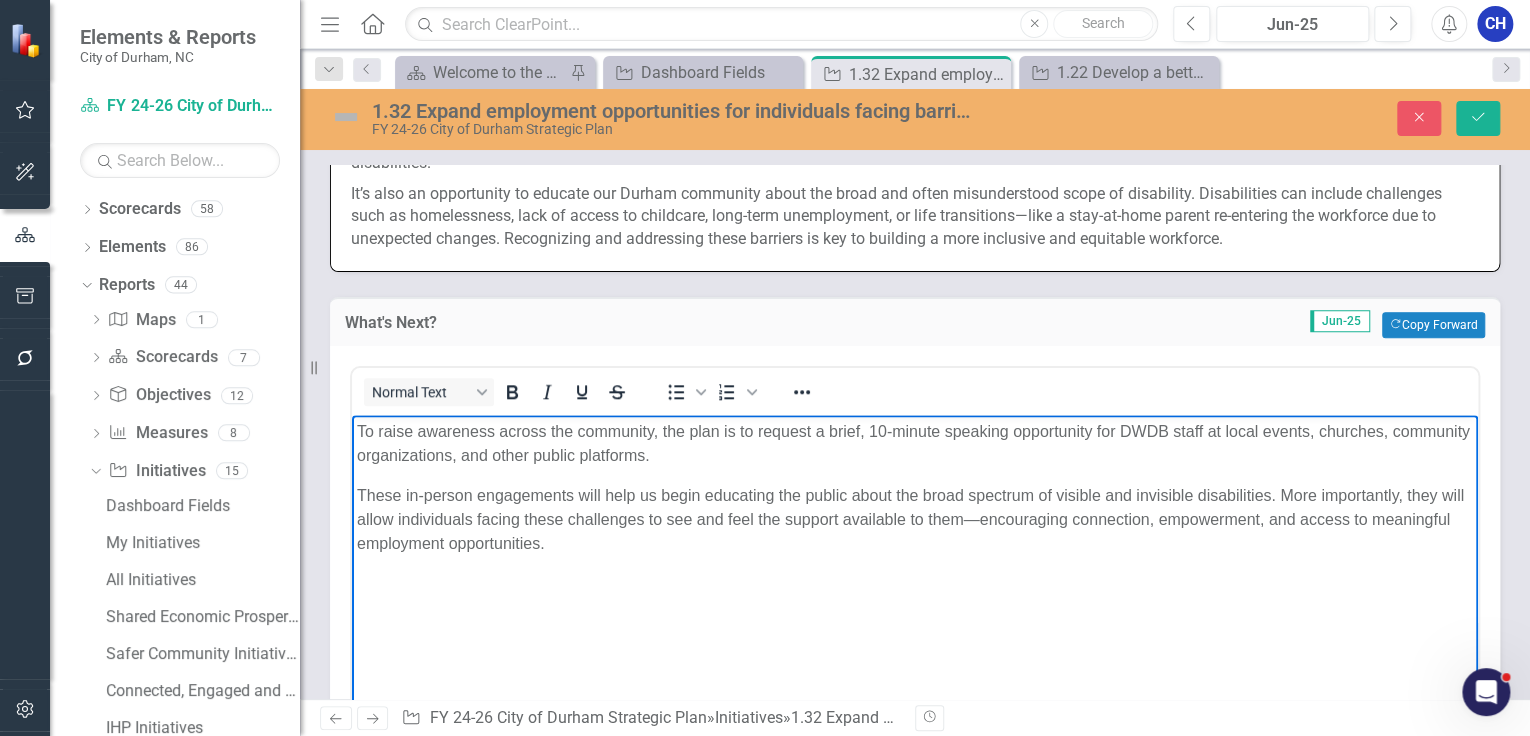 type 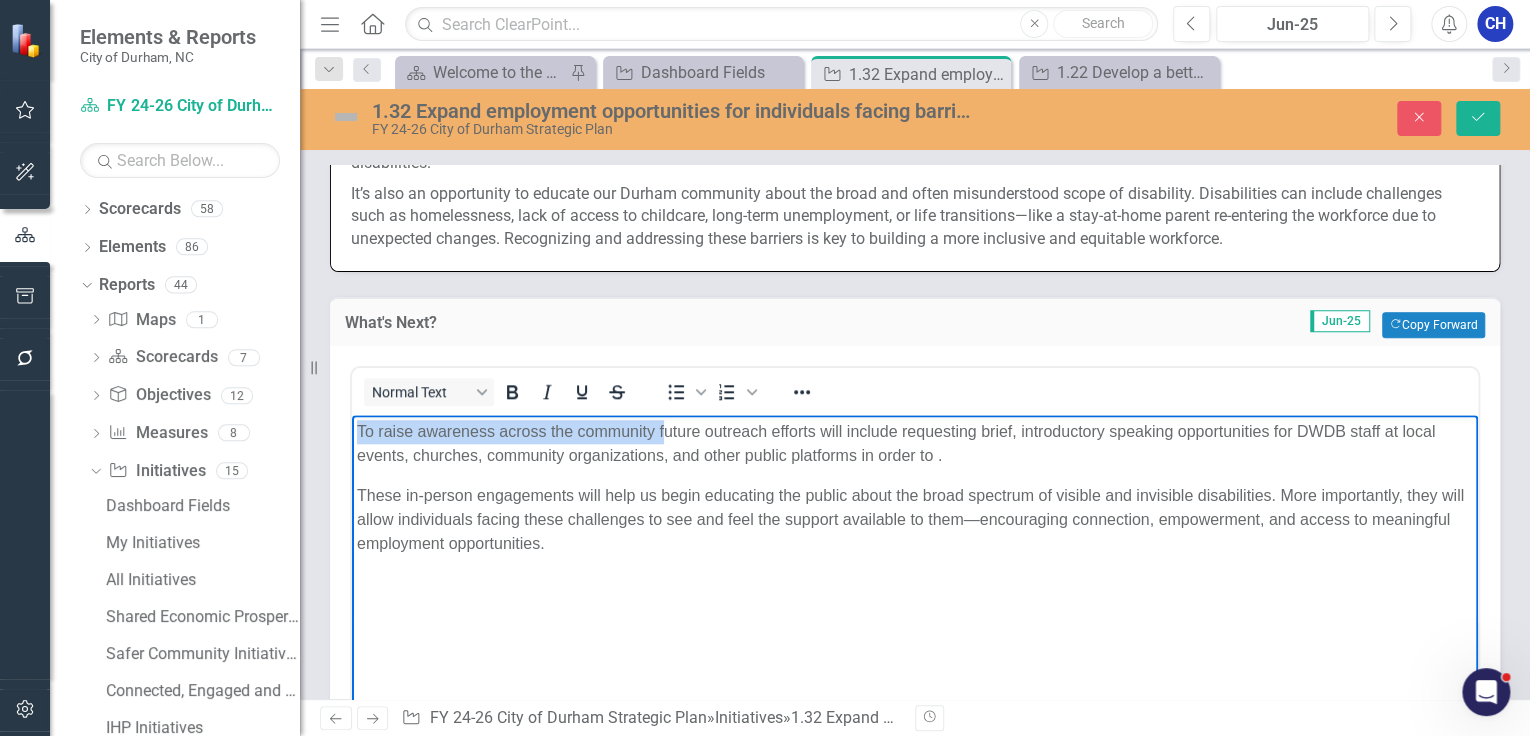 drag, startPoint x: 662, startPoint y: 433, endPoint x: 695, endPoint y: 824, distance: 392.3901 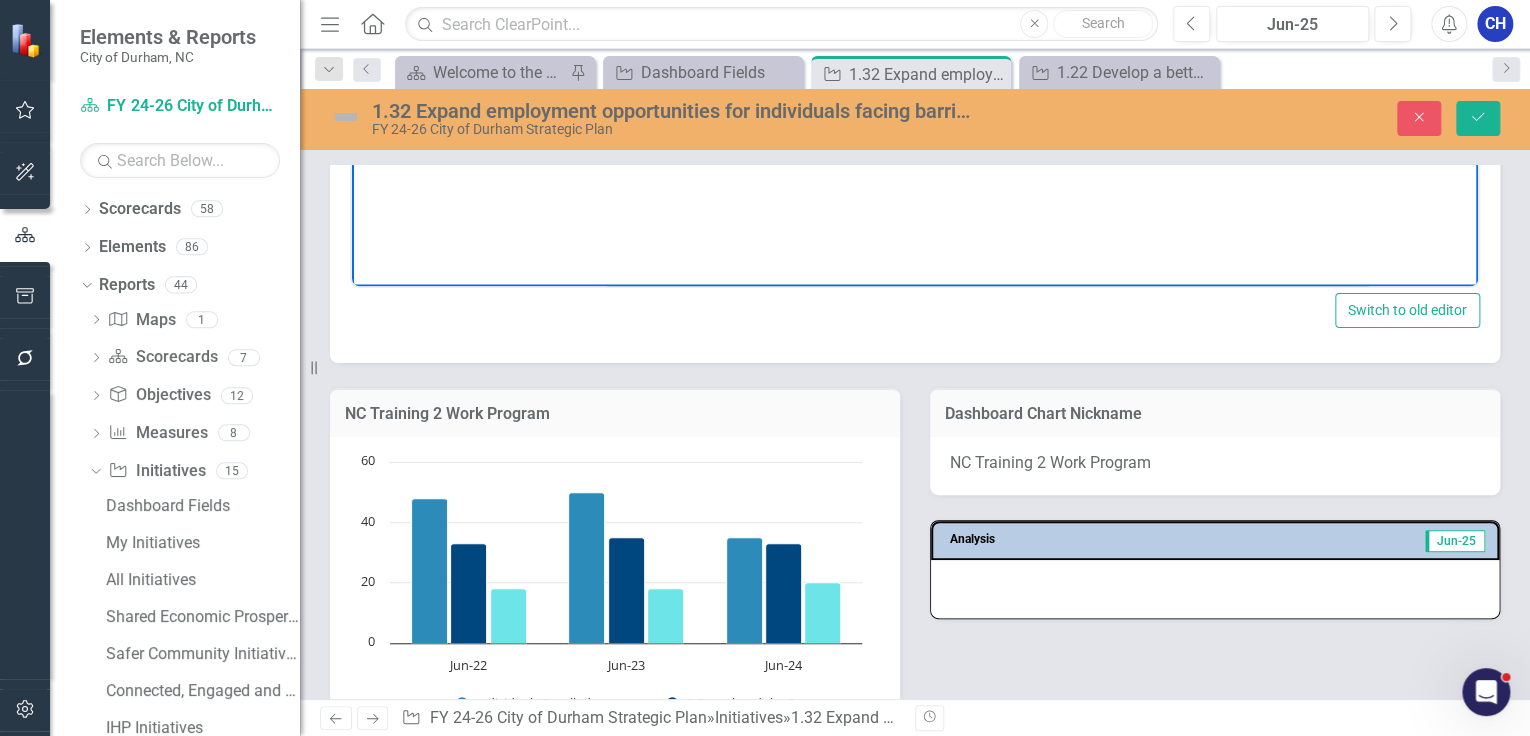 scroll, scrollTop: 1440, scrollLeft: 0, axis: vertical 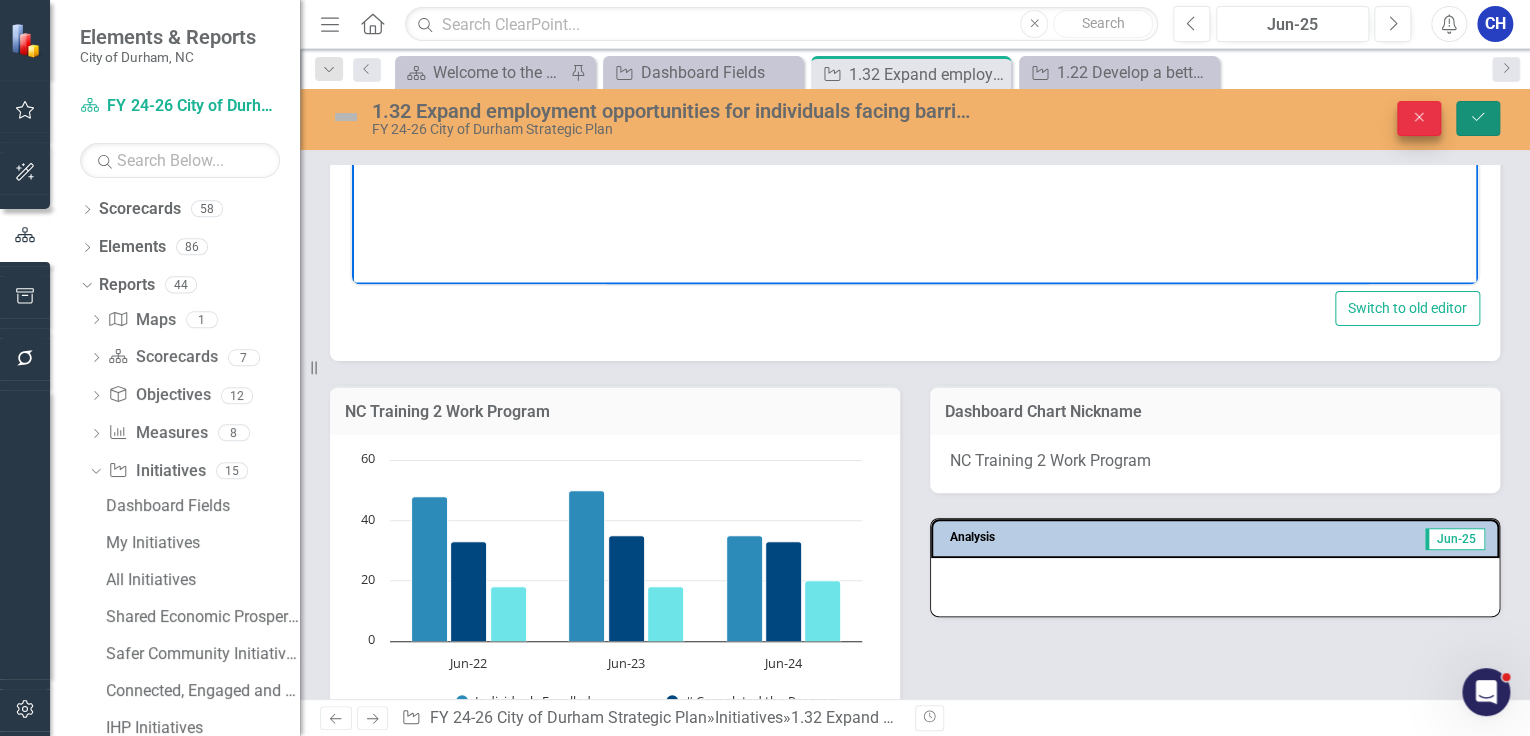 drag, startPoint x: 1472, startPoint y: 112, endPoint x: 1340, endPoint y: 132, distance: 133.50656 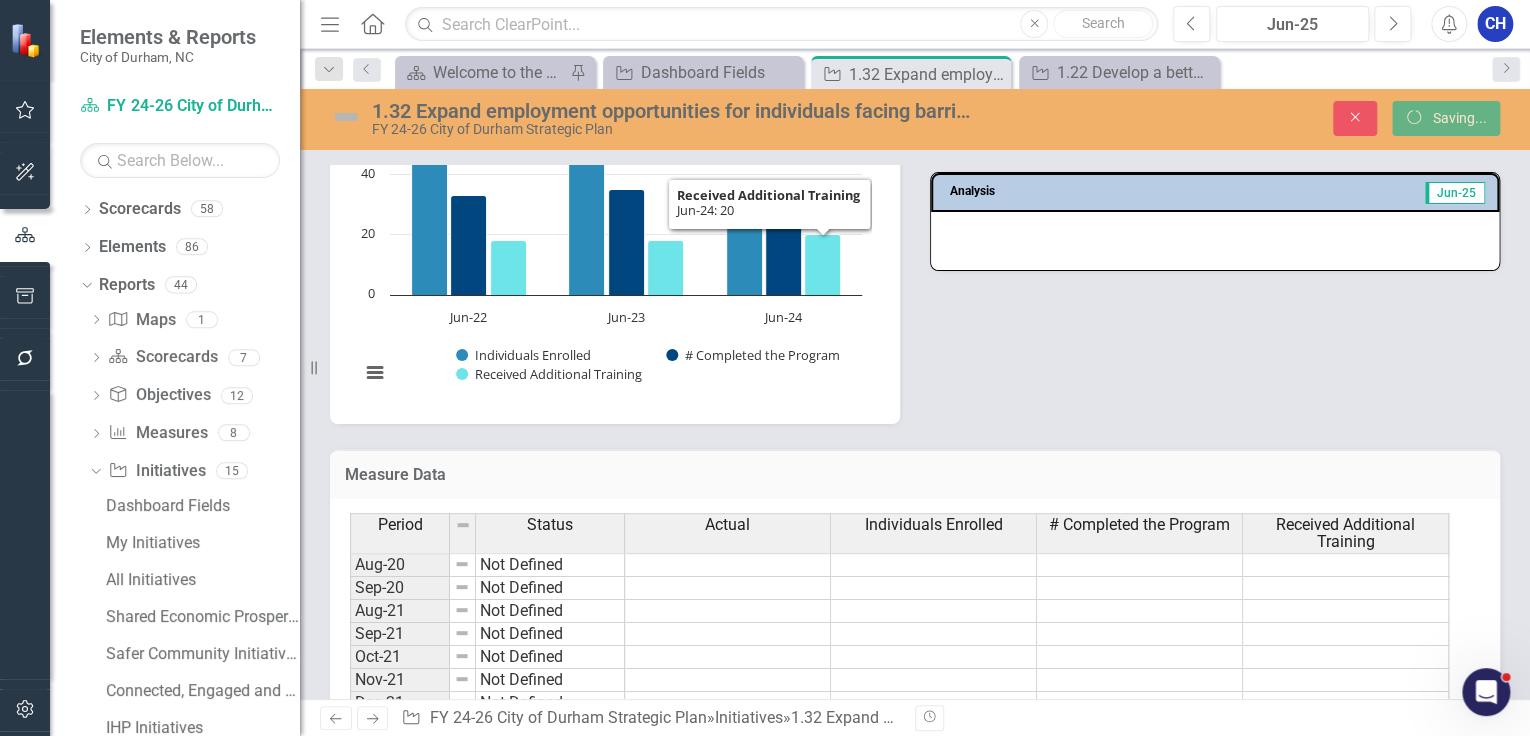 scroll, scrollTop: 1431, scrollLeft: 0, axis: vertical 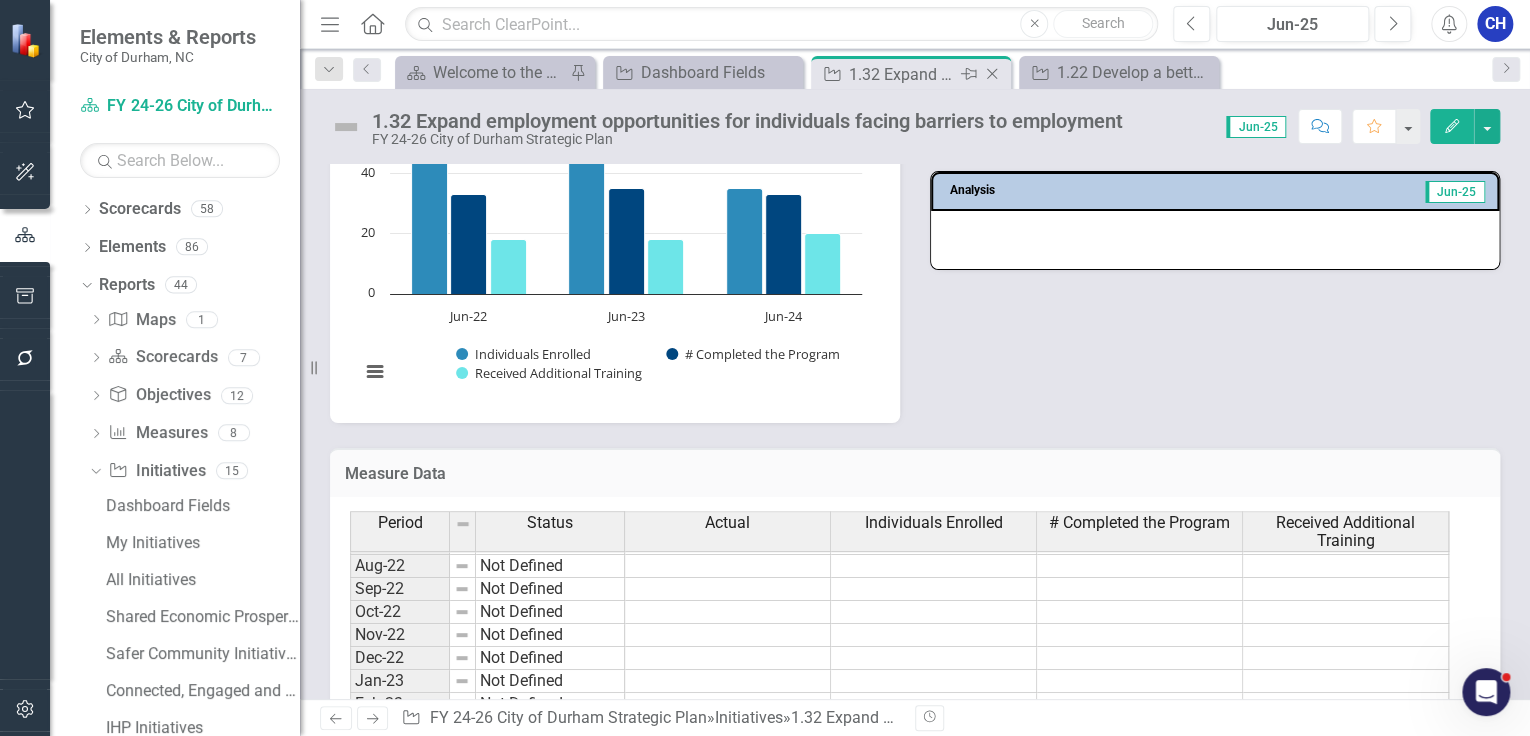 click on "Close" 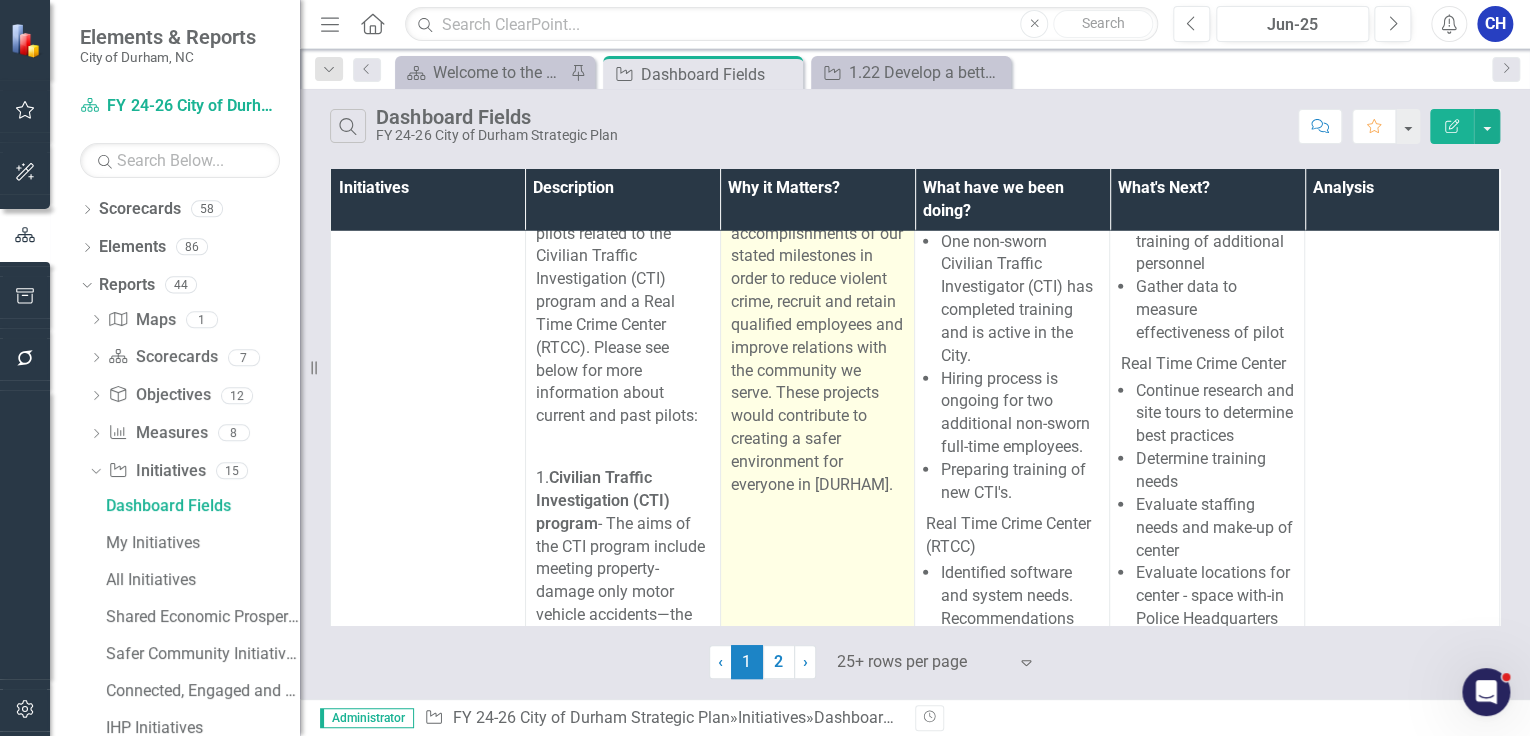 scroll, scrollTop: 10640, scrollLeft: 0, axis: vertical 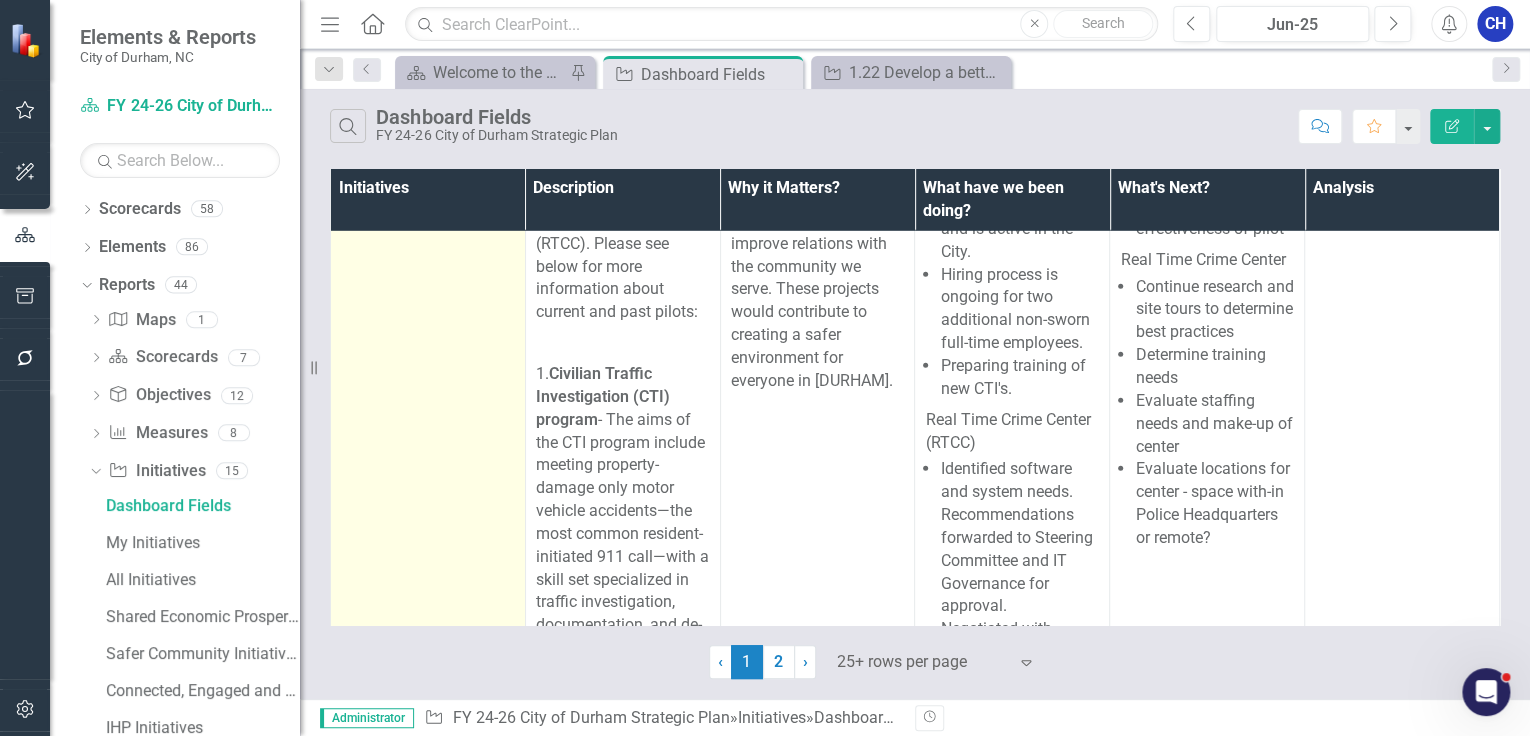 click on "2.13 Pilot and evaluate new community policing strategies" at bounding box center (445, 62) 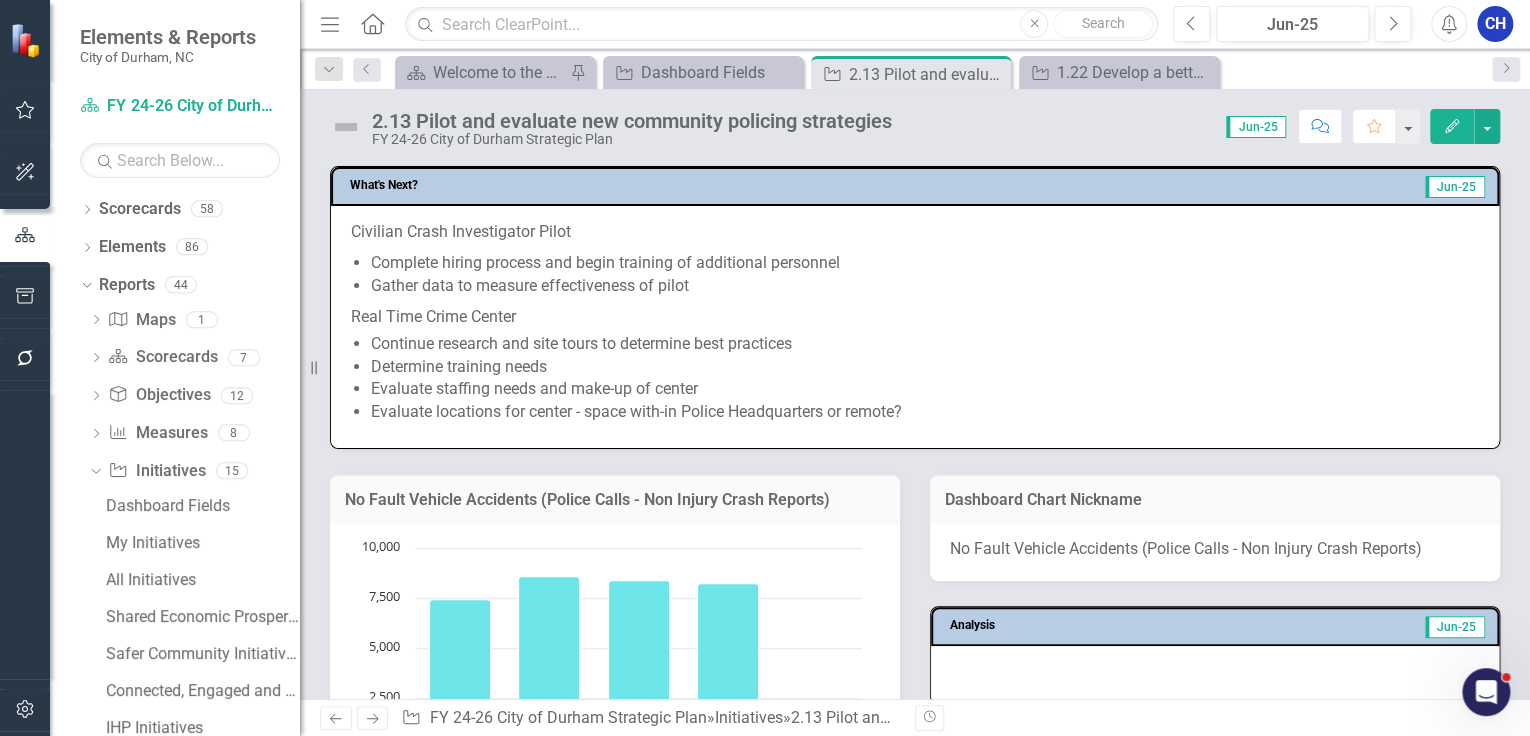 scroll, scrollTop: 1680, scrollLeft: 0, axis: vertical 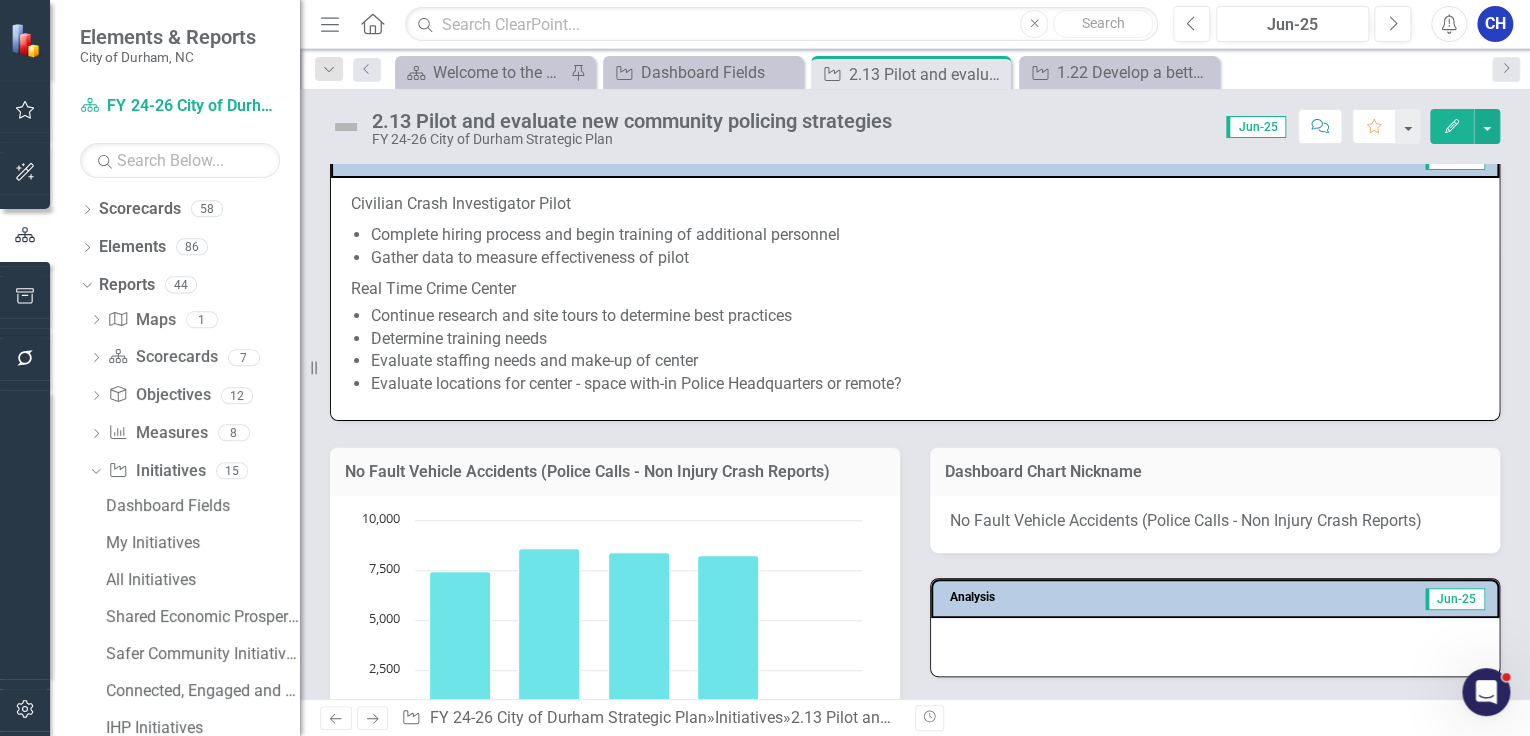 click on "Gather data to measure effectiveness of pilot" at bounding box center (925, 258) 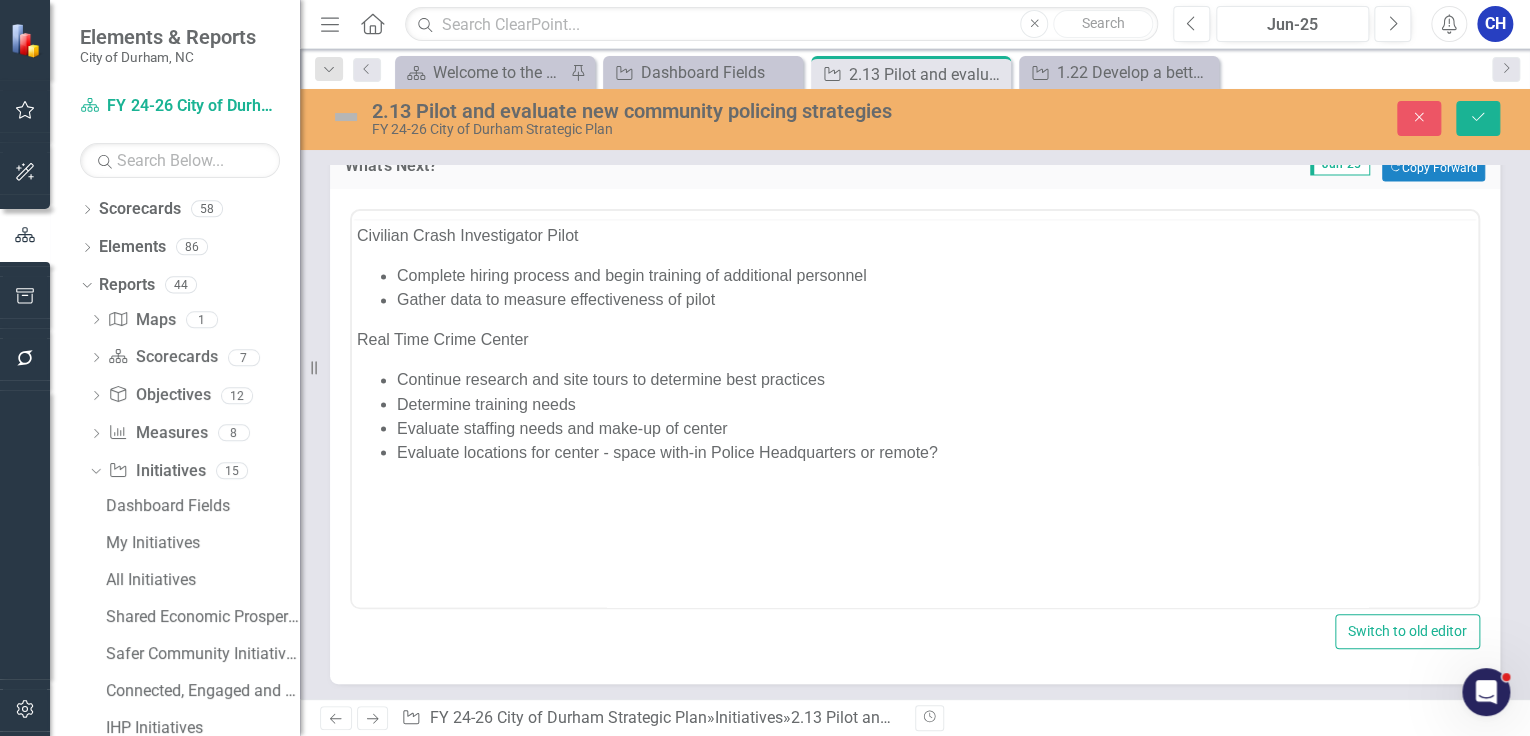 scroll, scrollTop: 0, scrollLeft: 0, axis: both 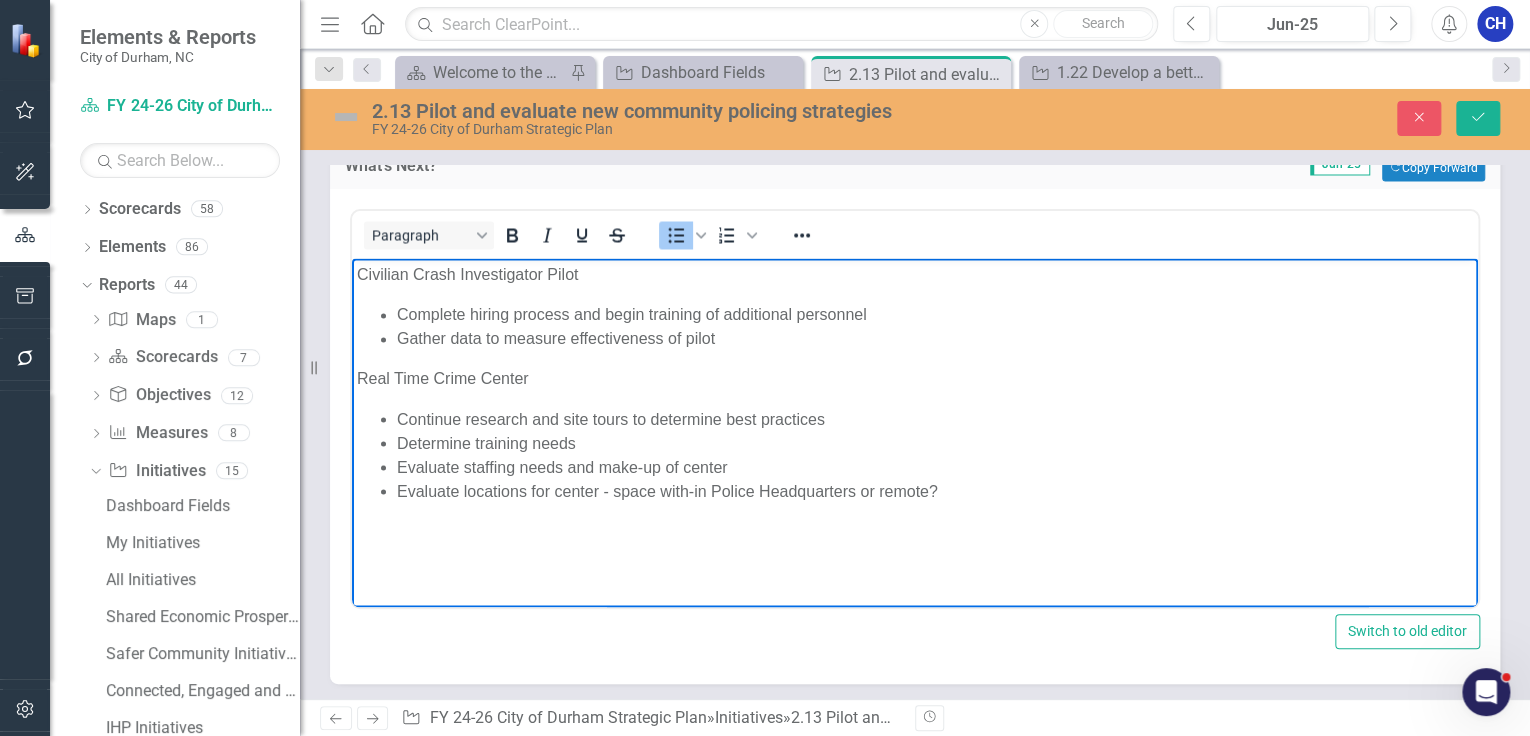 click on "Gather data to measure effectiveness of pilot" at bounding box center (935, 338) 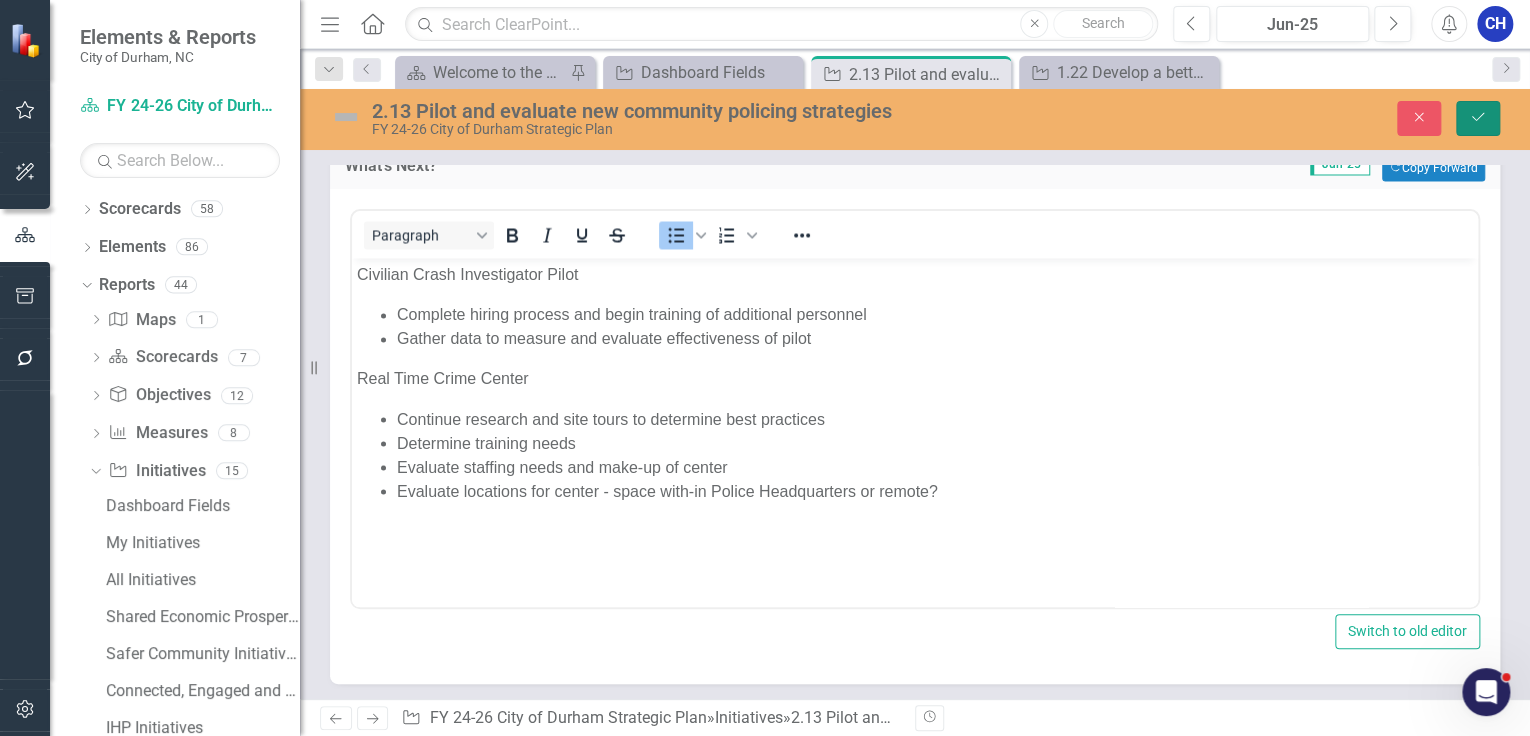 click on "Save" 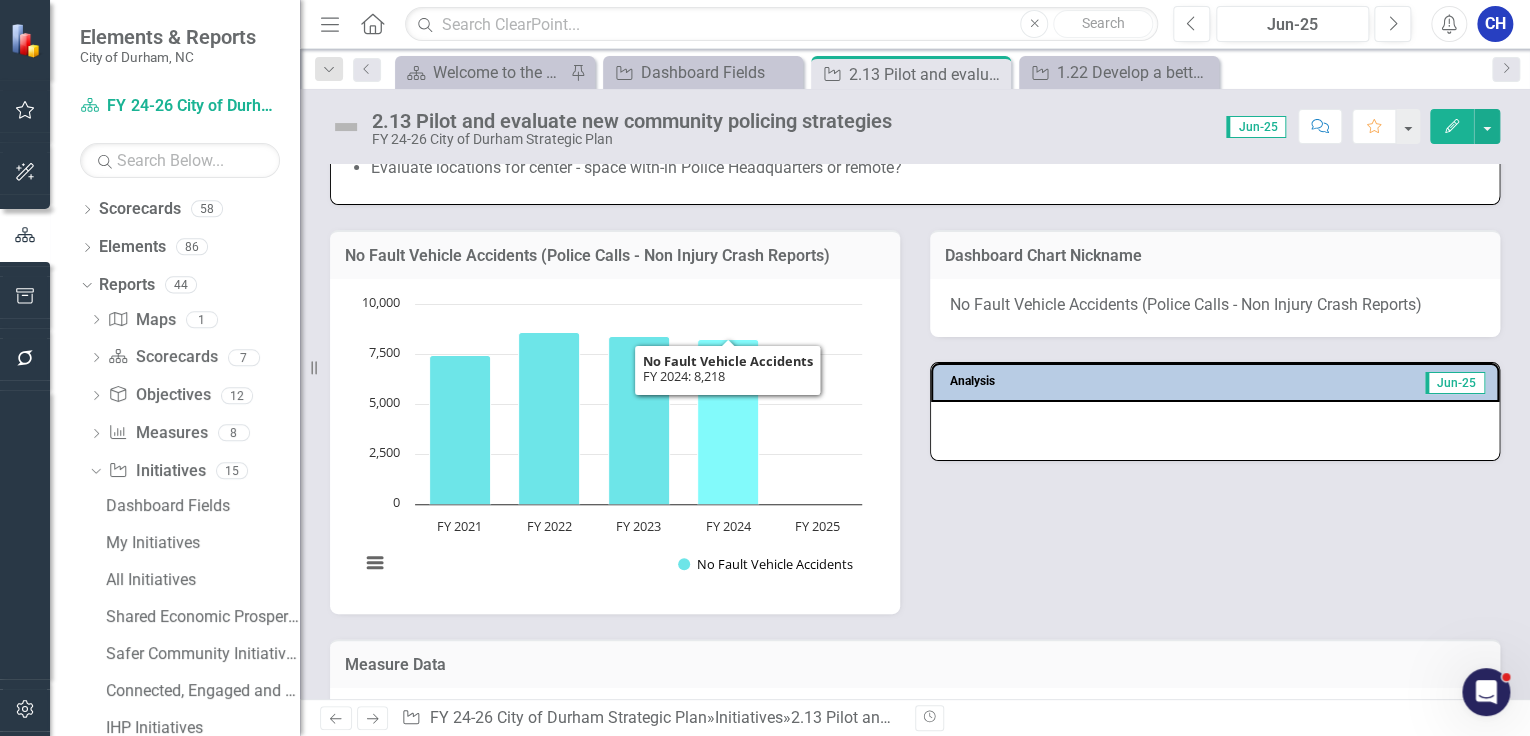 scroll, scrollTop: 1920, scrollLeft: 0, axis: vertical 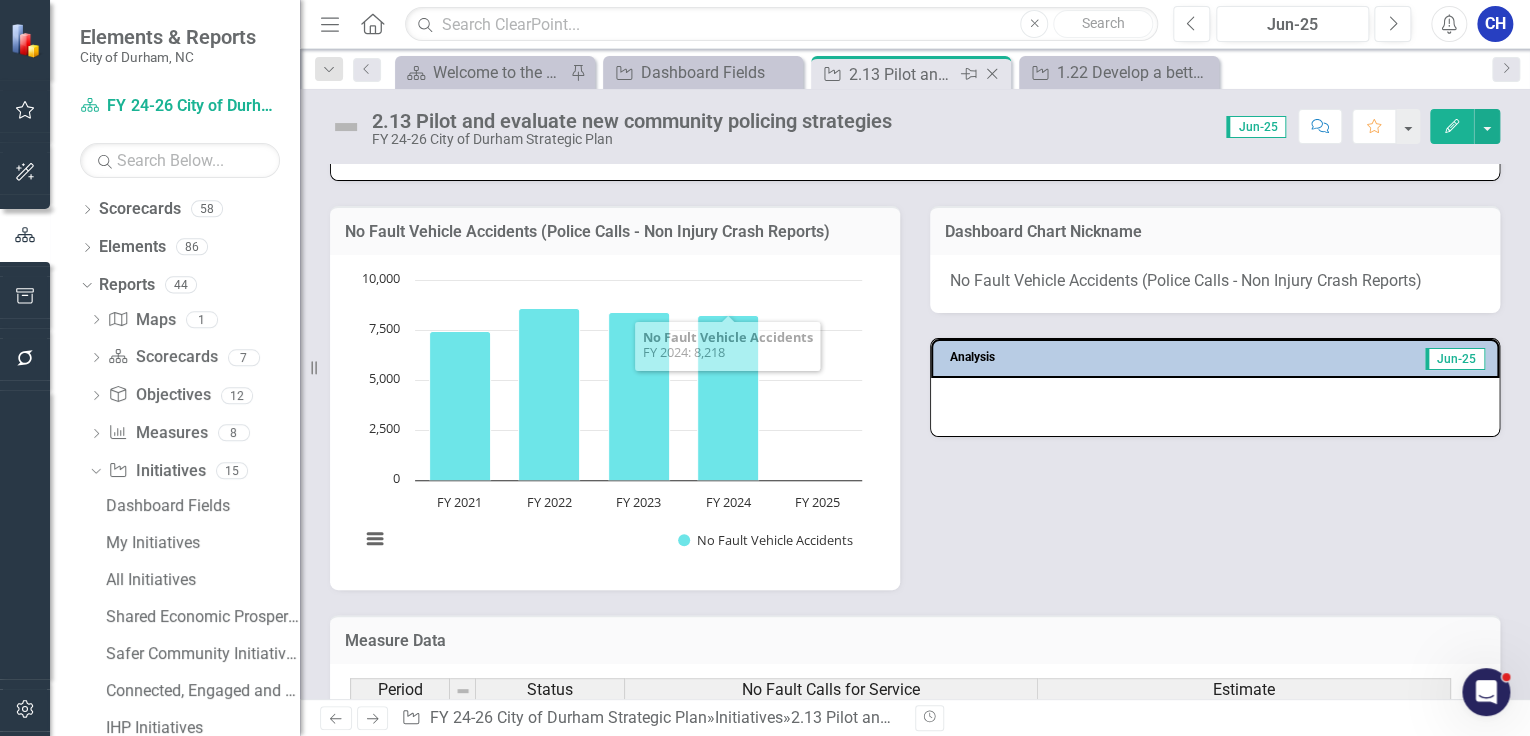 click on "Close" 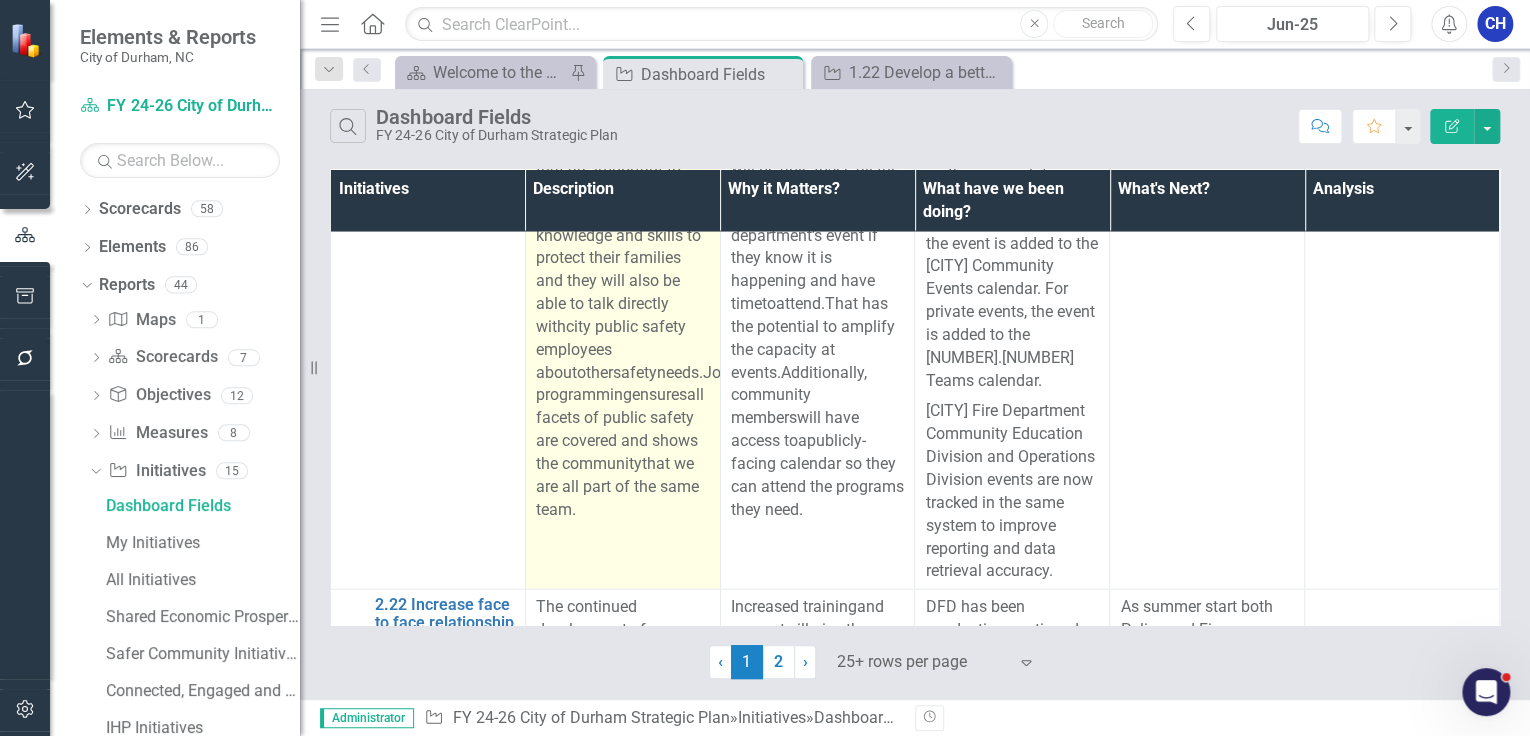 scroll, scrollTop: 13440, scrollLeft: 0, axis: vertical 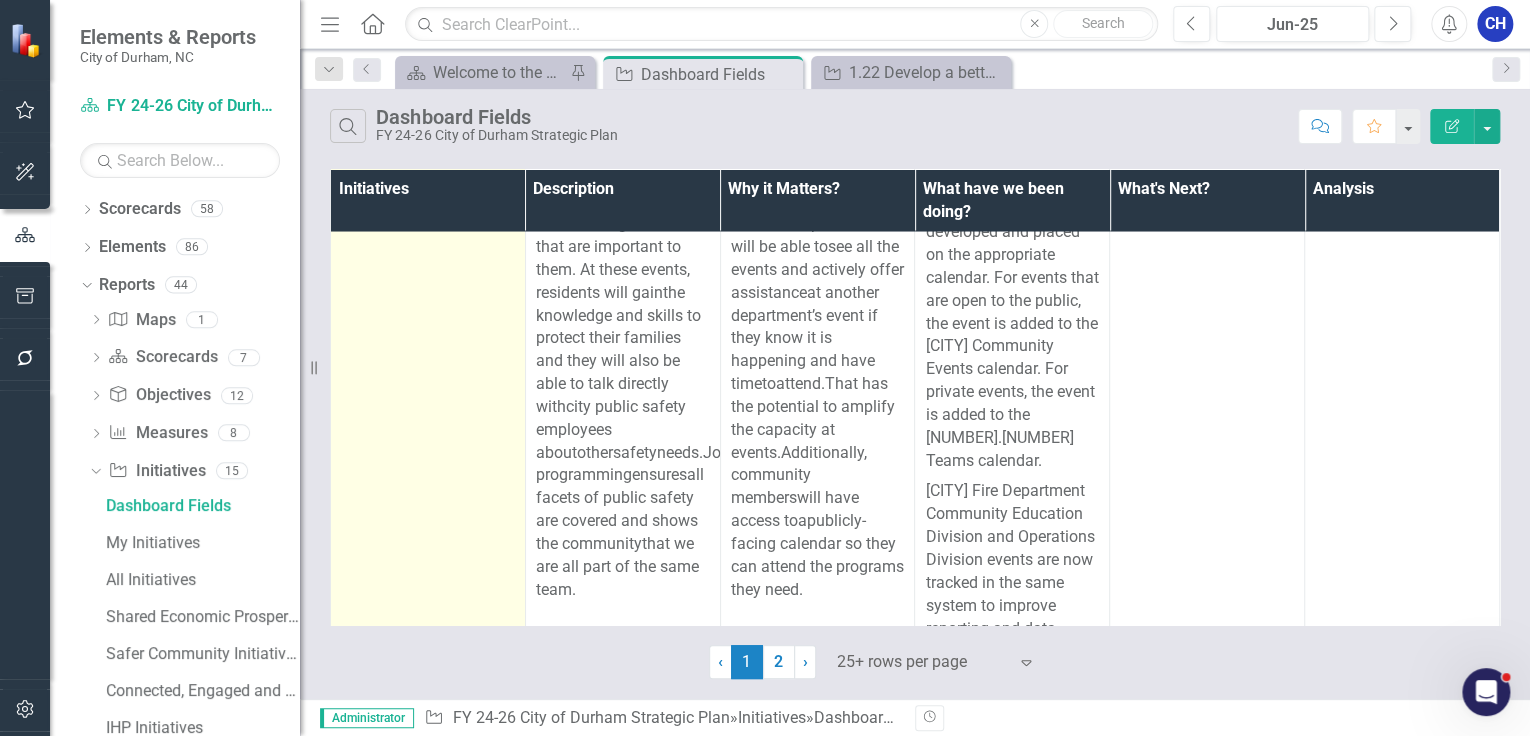 click on "2.21 Develop a coordinated cycle of joint community safety events" at bounding box center [445, 19] 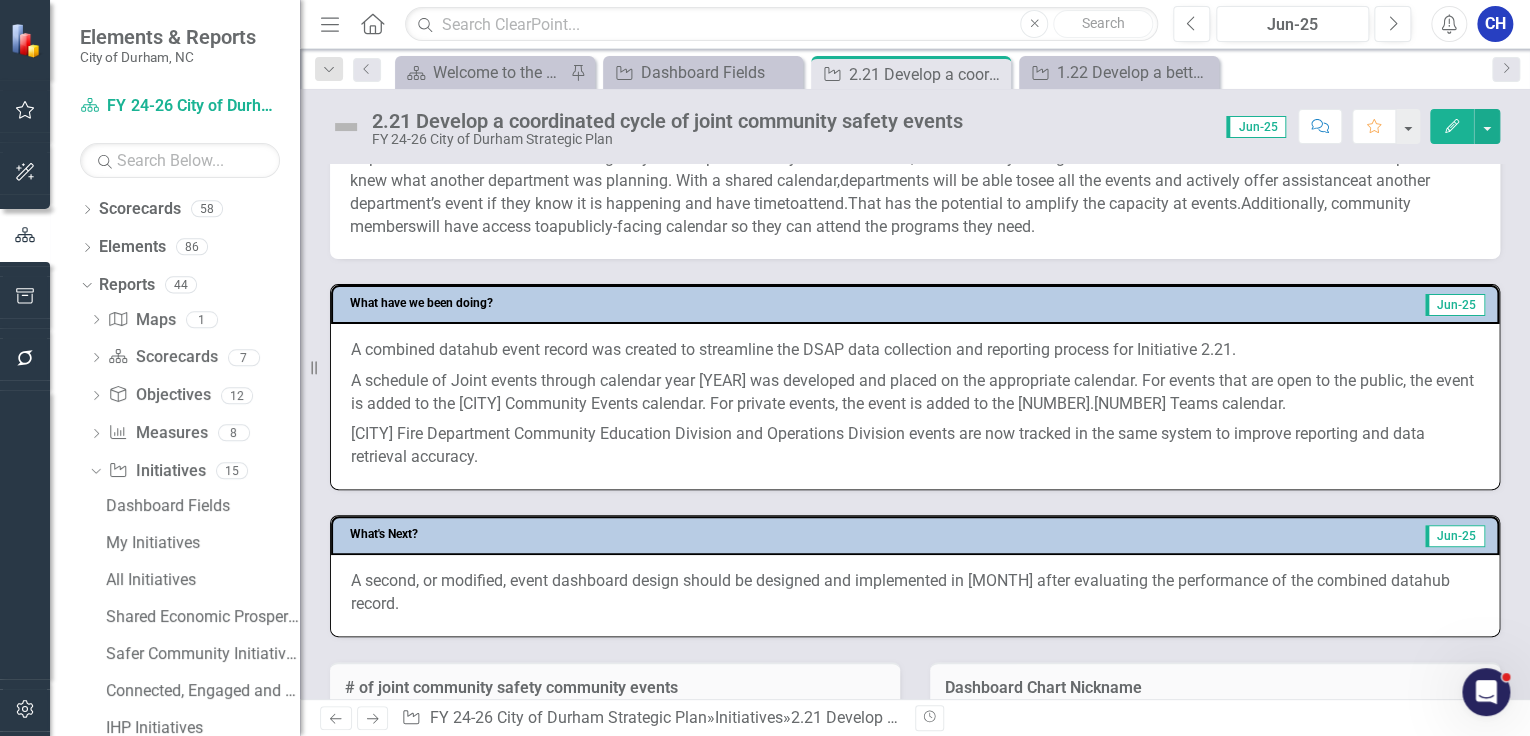 scroll, scrollTop: 800, scrollLeft: 0, axis: vertical 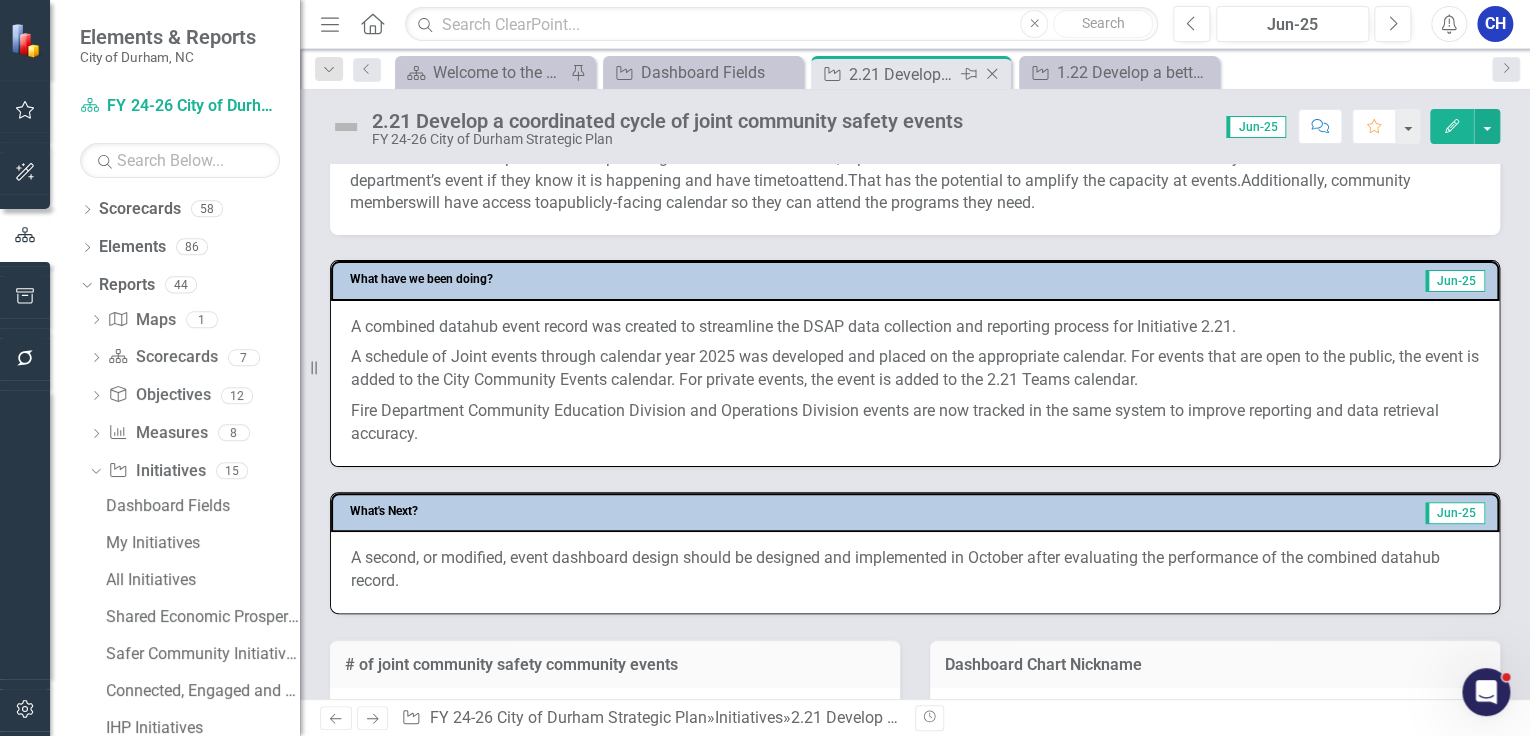 click on "Close" 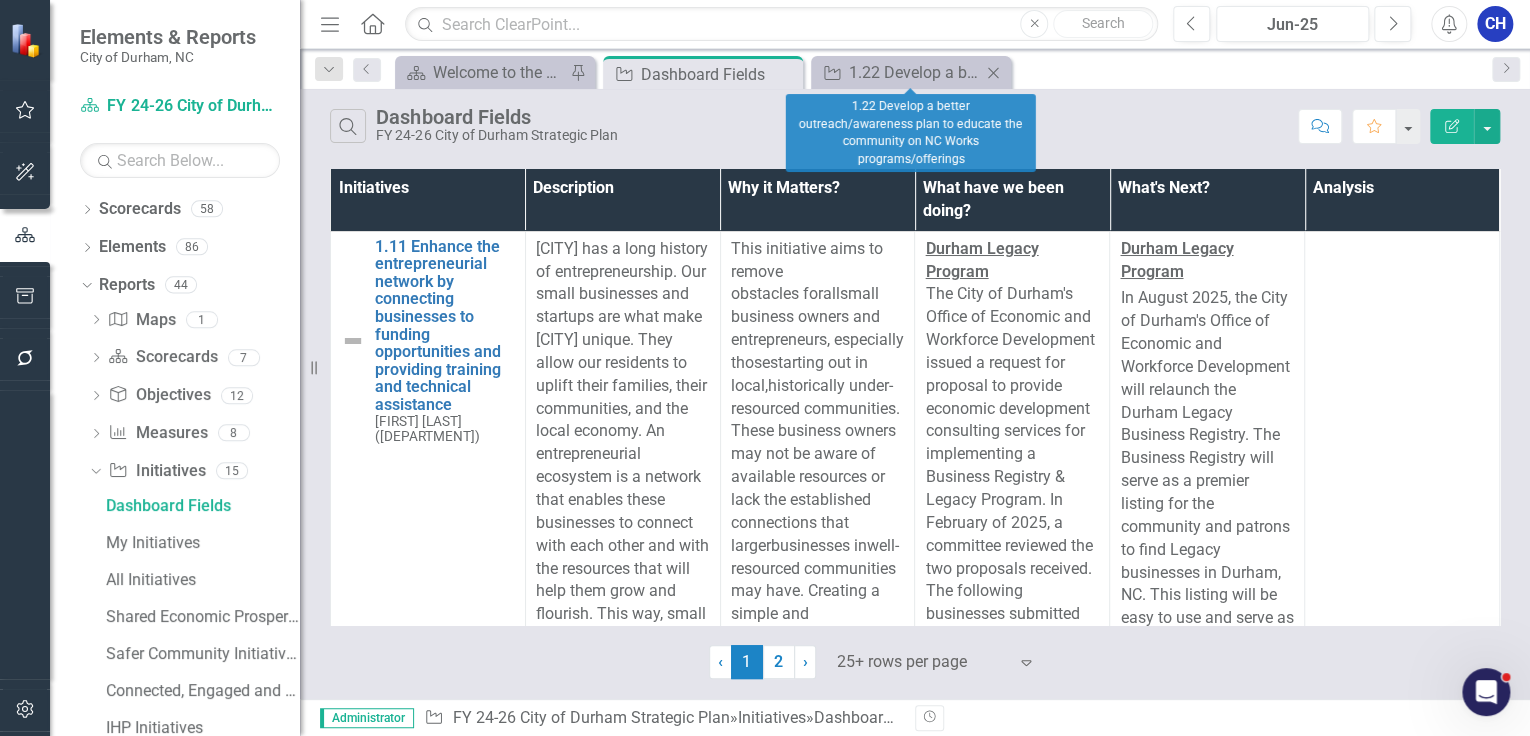 click on "Close" 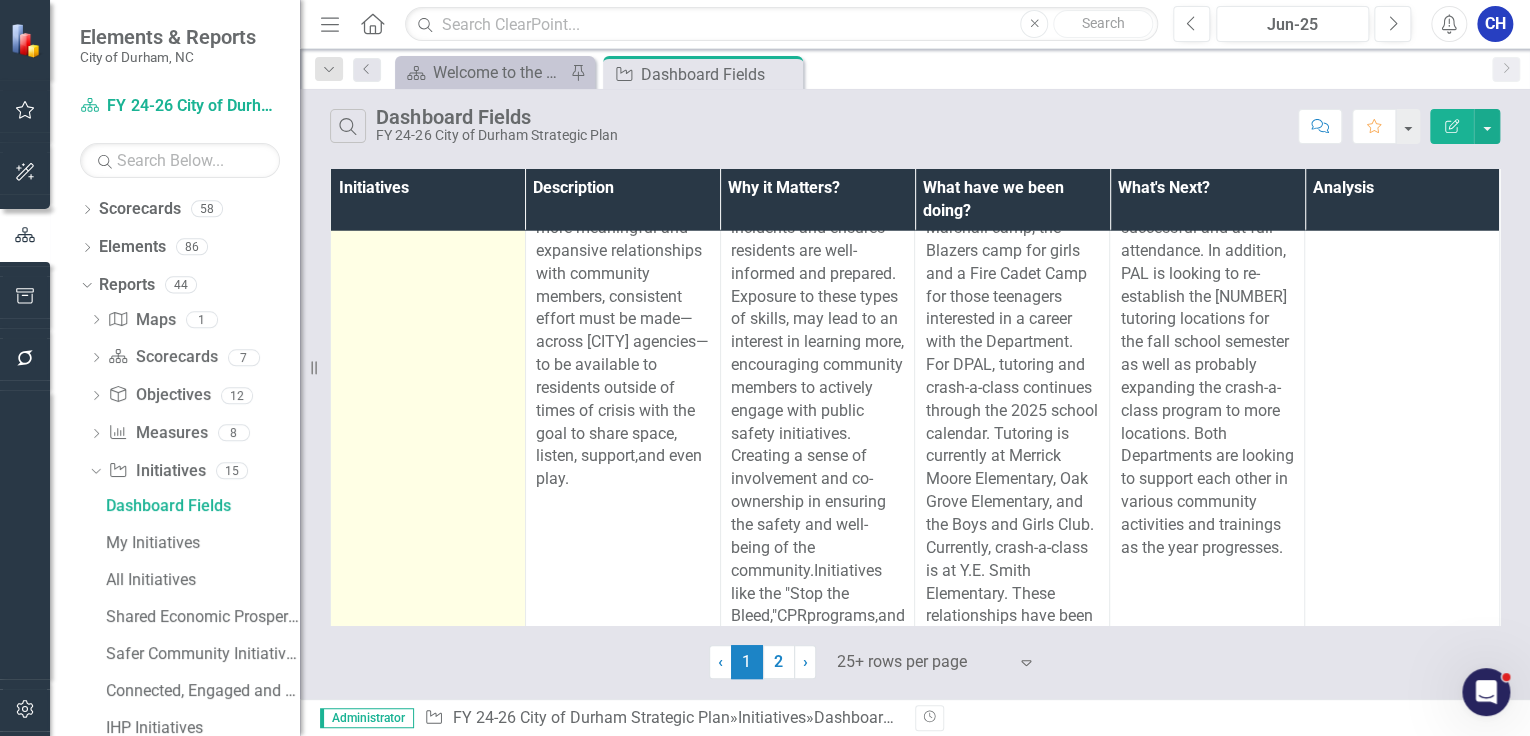 scroll, scrollTop: 14160, scrollLeft: 0, axis: vertical 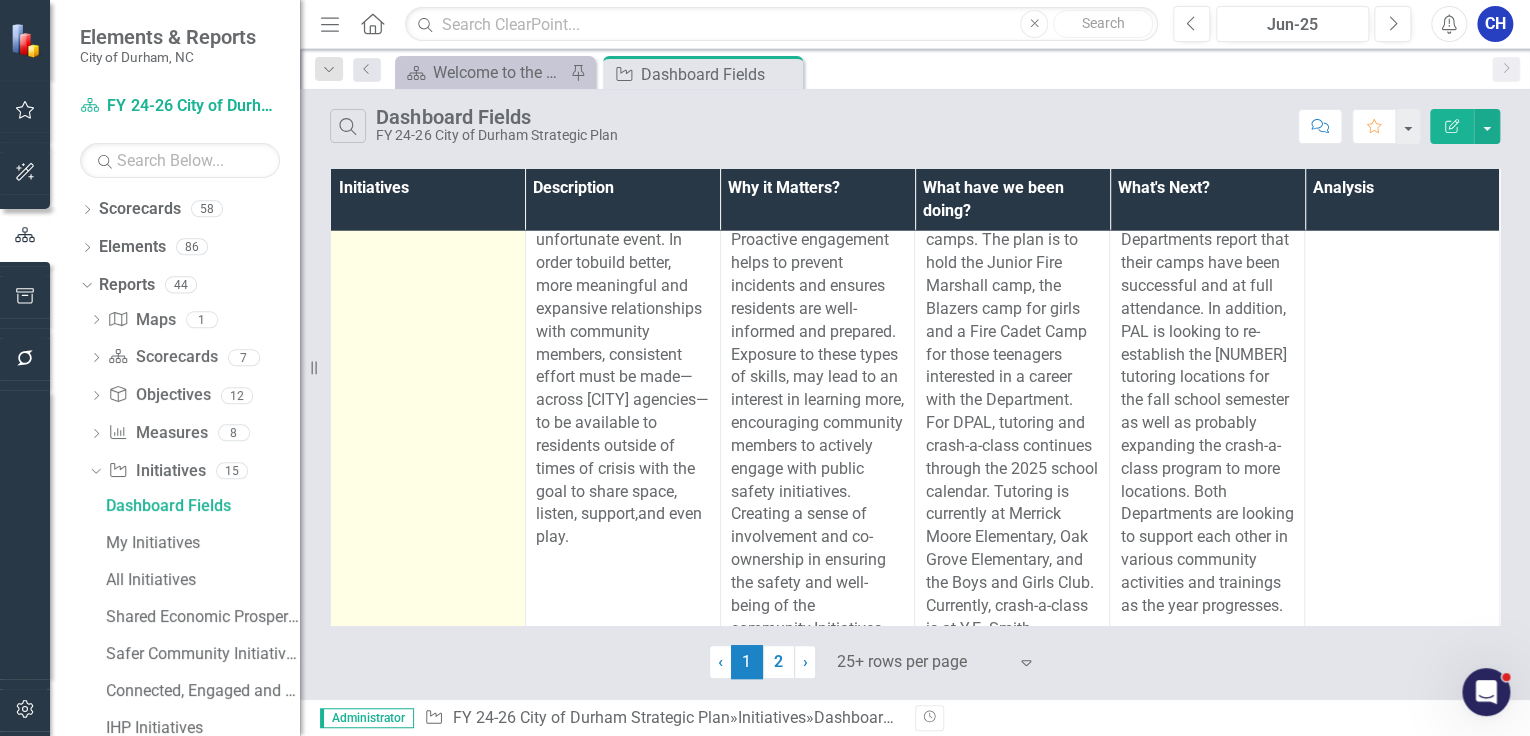 click on "2.22 Increase face to face relationship building by going where residents already are" at bounding box center [445, -46] 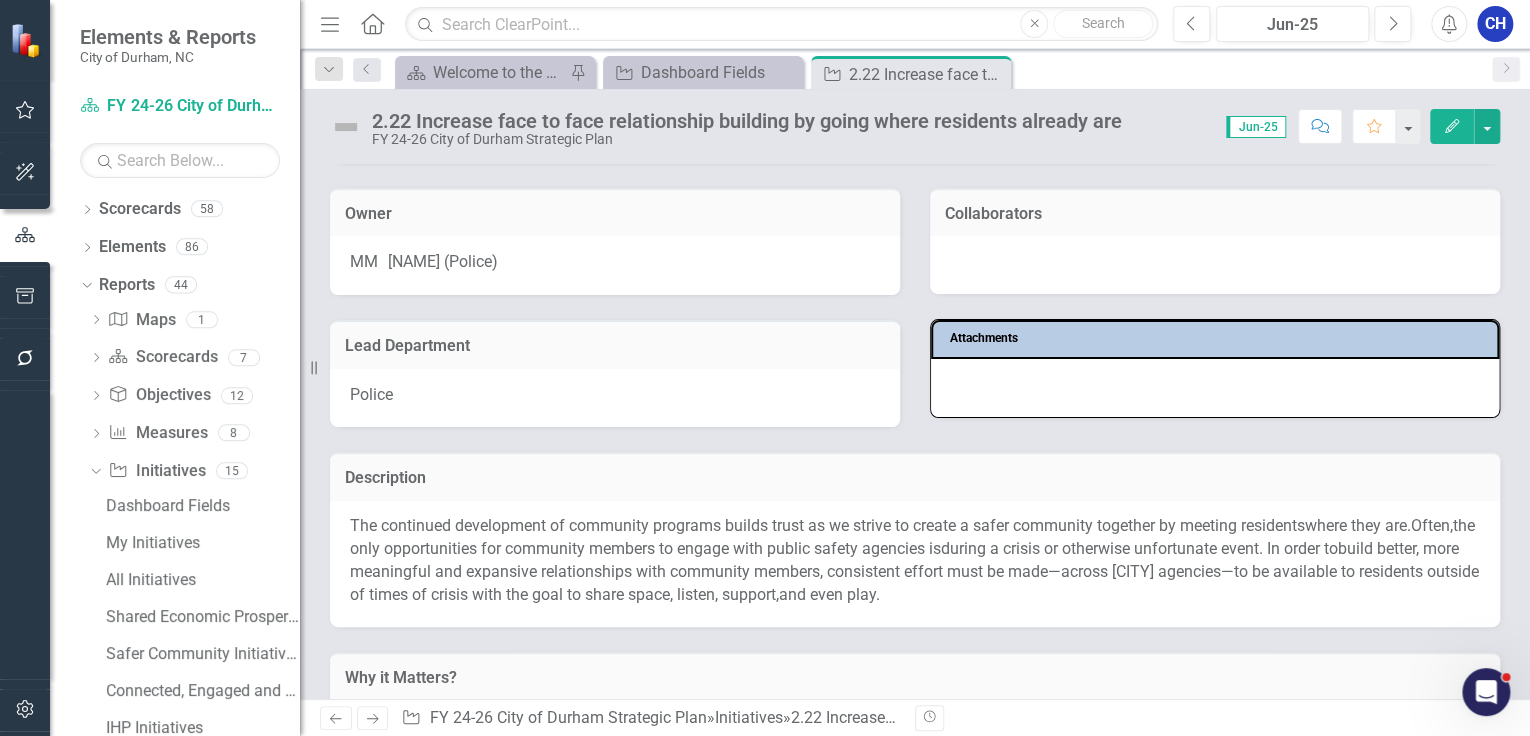 scroll, scrollTop: 320, scrollLeft: 0, axis: vertical 